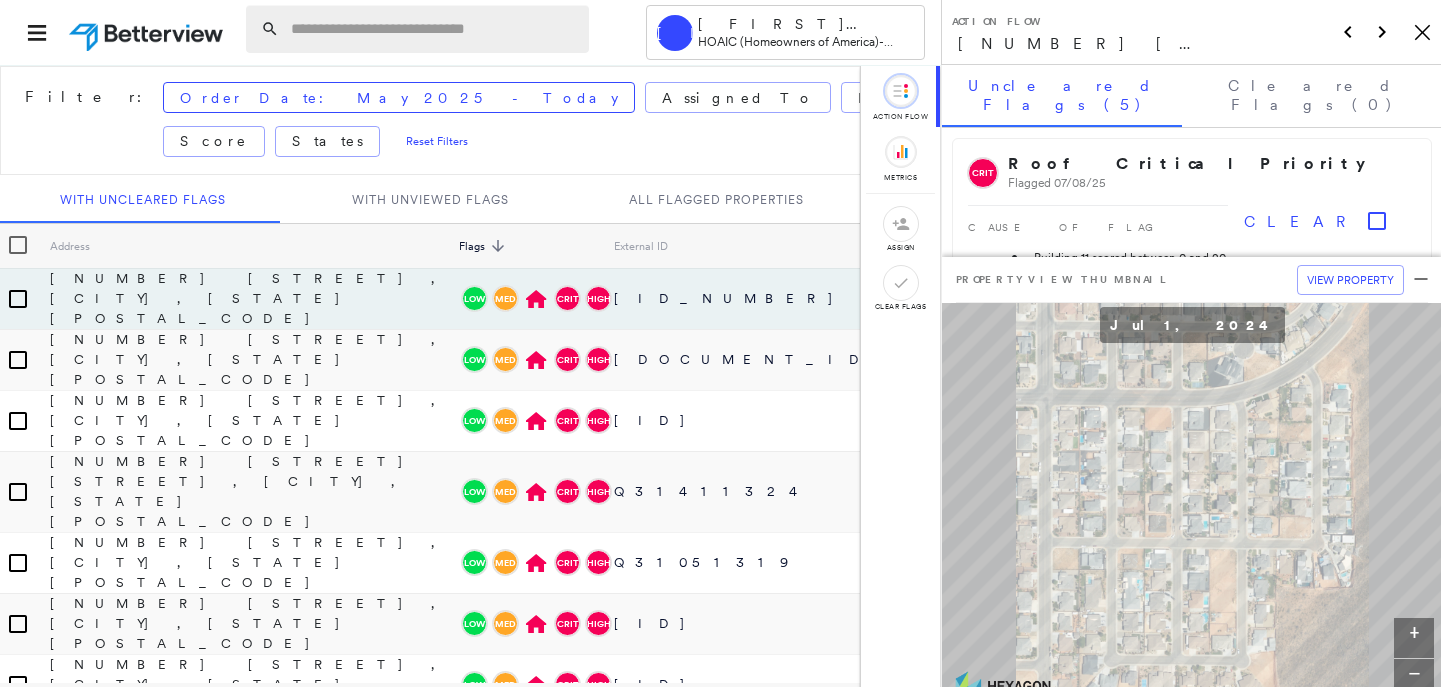 click at bounding box center (434, 29) 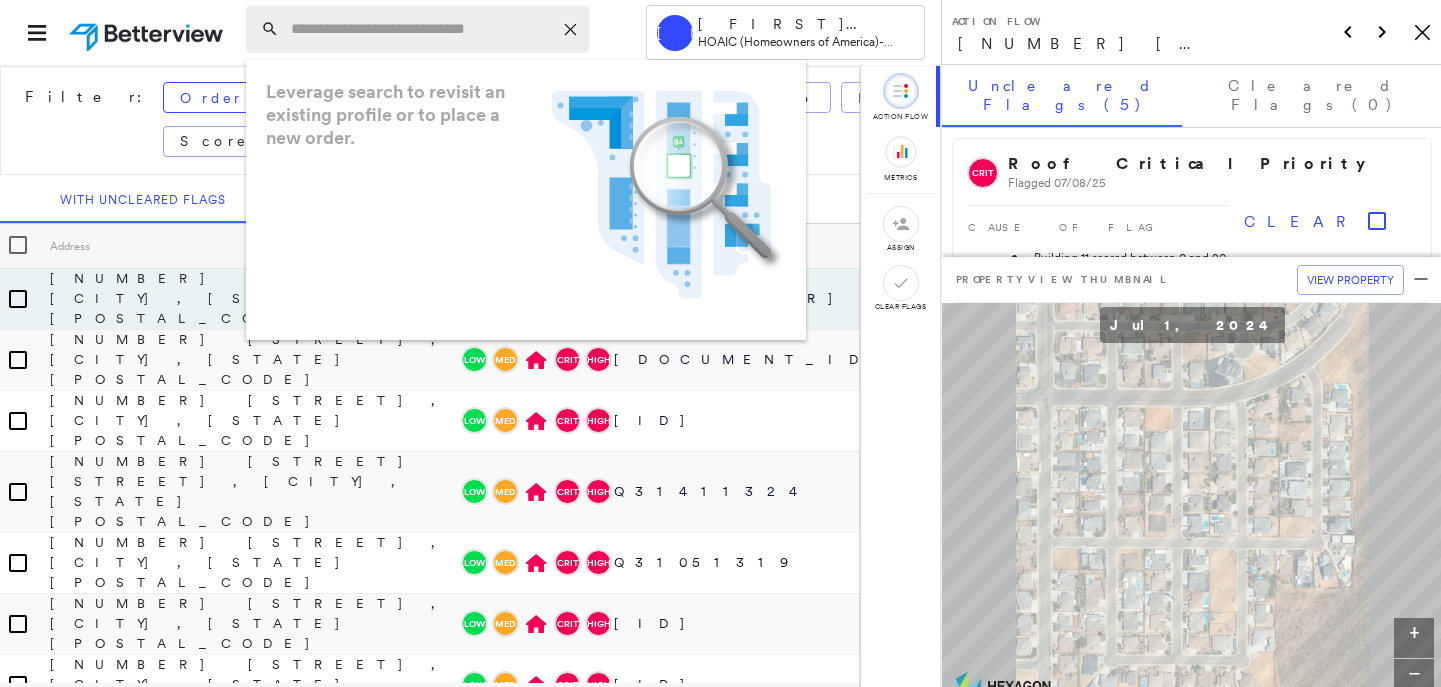 scroll, scrollTop: 0, scrollLeft: 0, axis: both 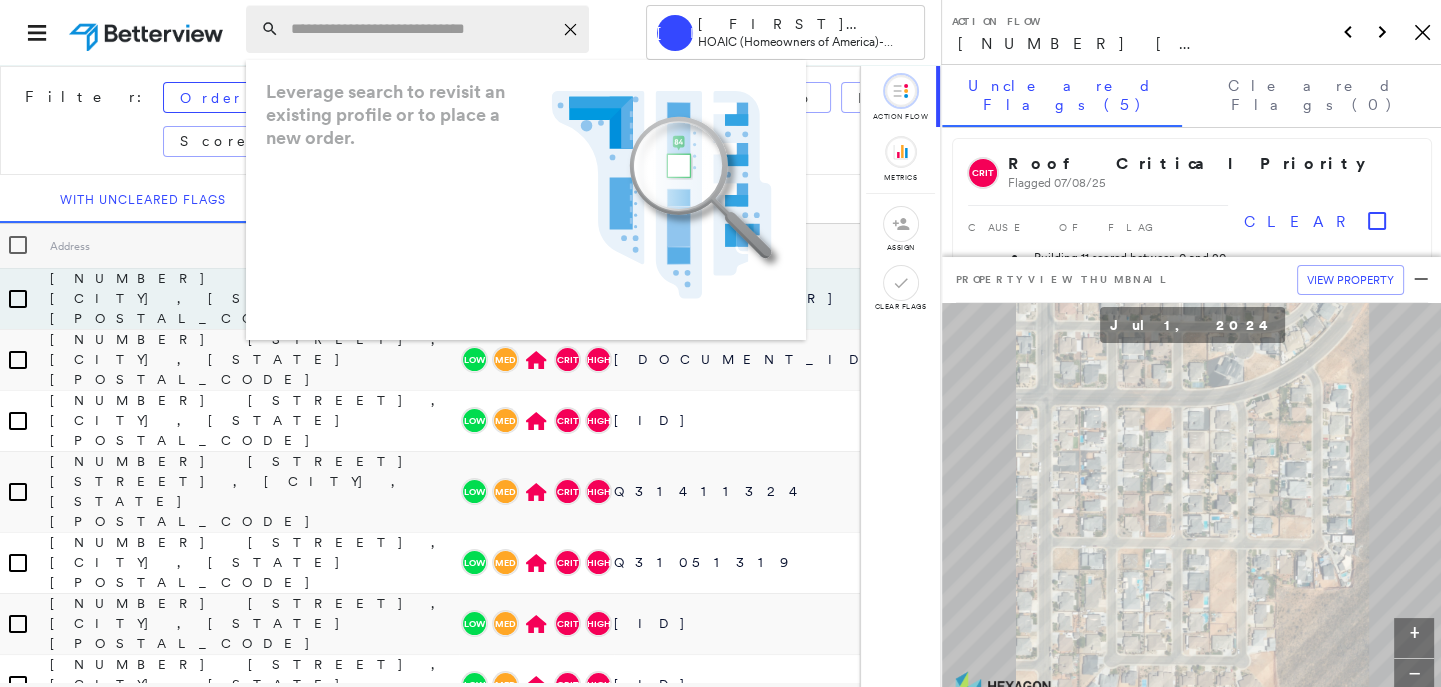 click at bounding box center [421, 29] 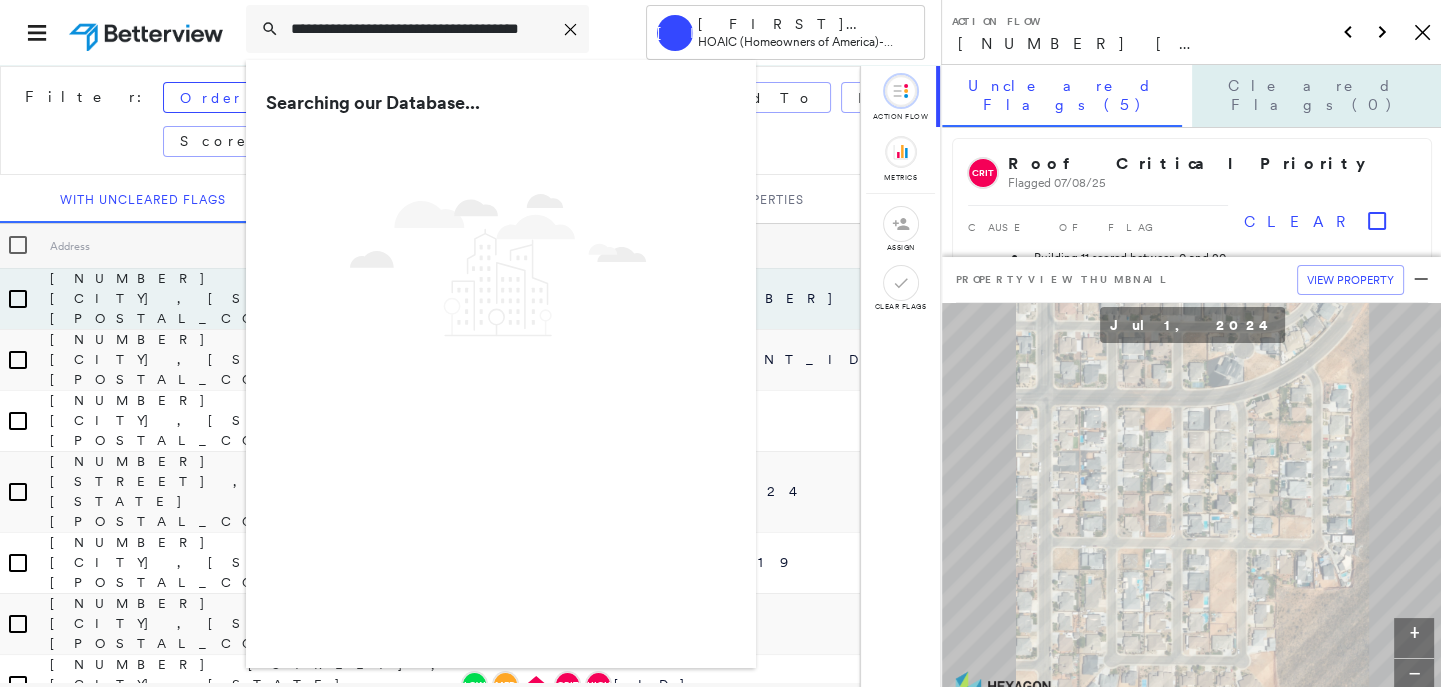 type on "**********" 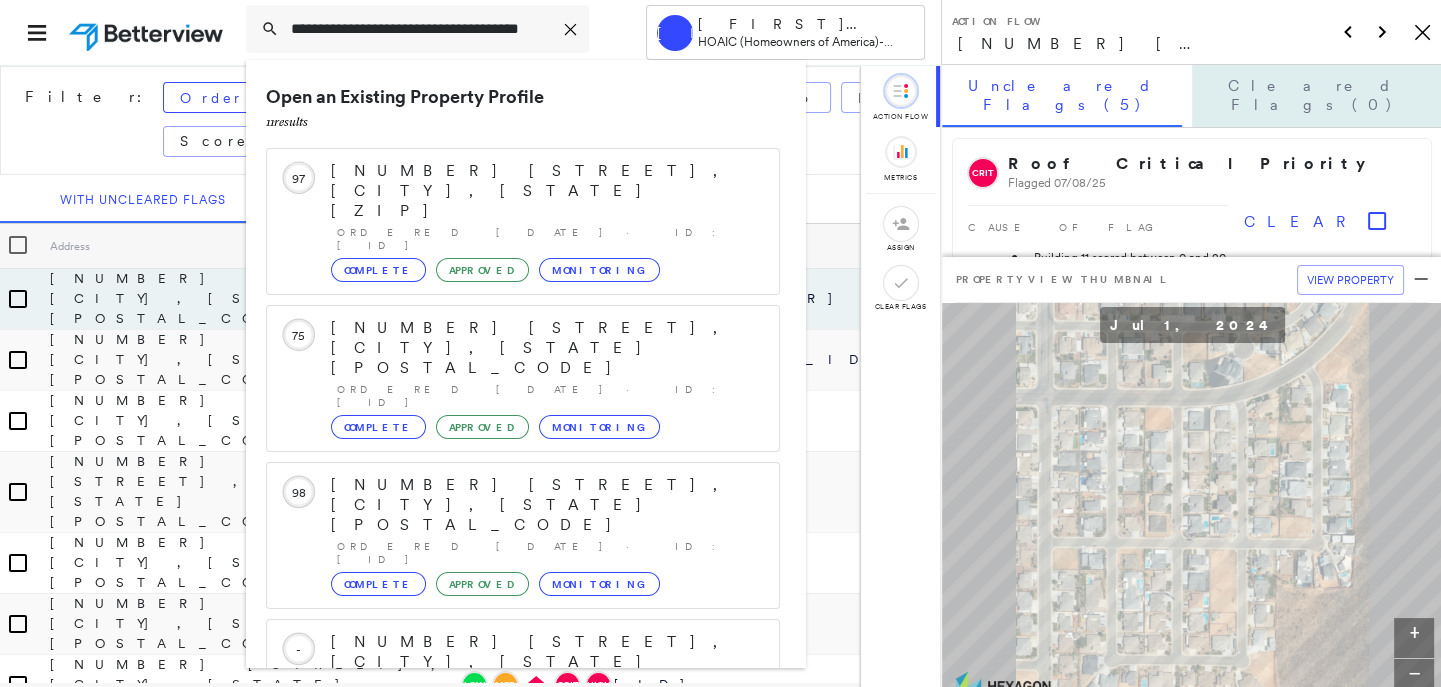 scroll, scrollTop: 0, scrollLeft: 0, axis: both 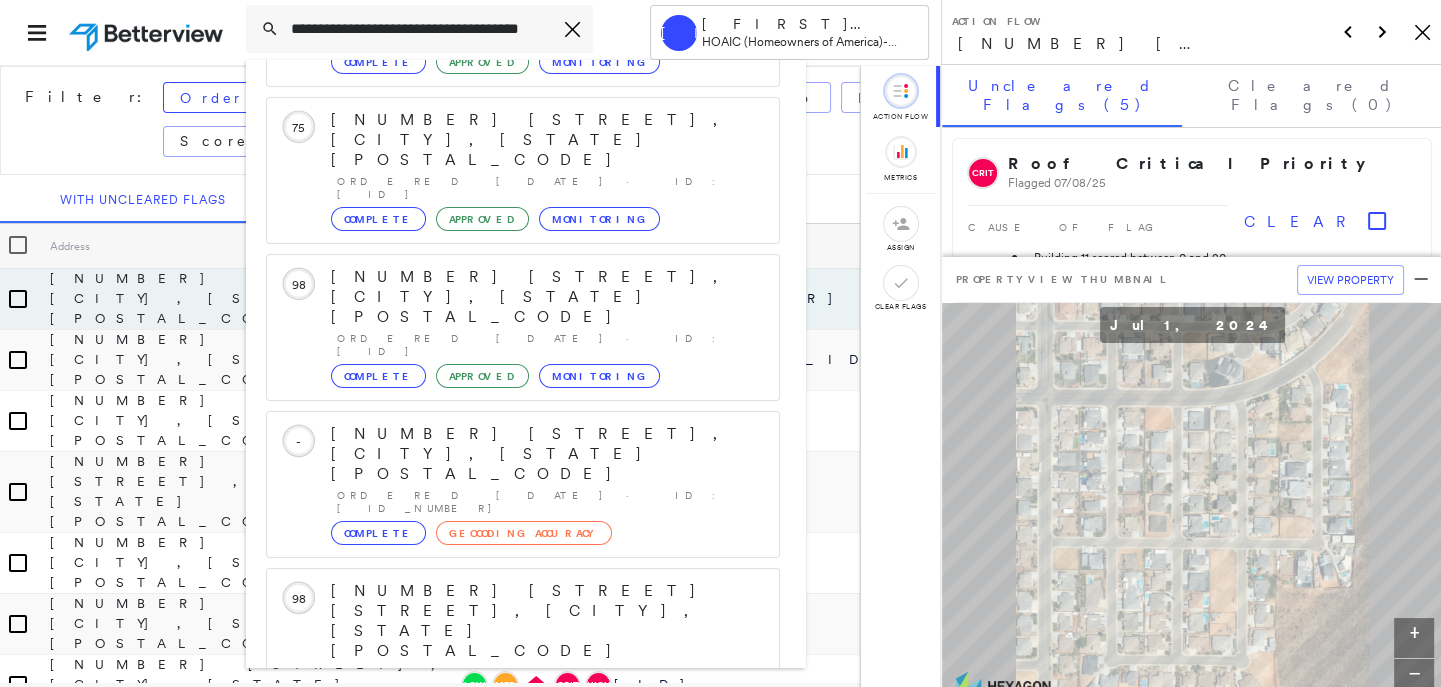 click on "[NUMBER] [STREET], [CITY], [STATE] [ZIP]" at bounding box center (501, 923) 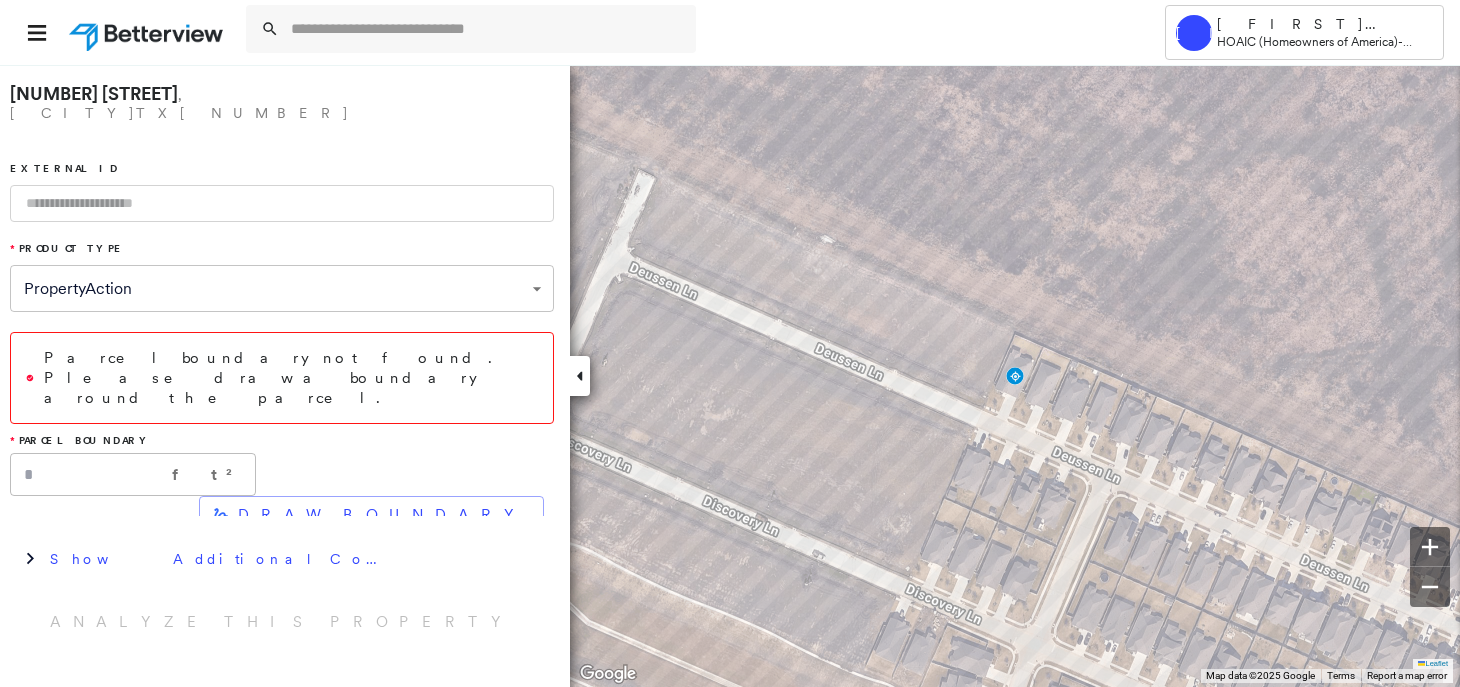 click on "[NUMBER] [STREET]" at bounding box center [94, 93] 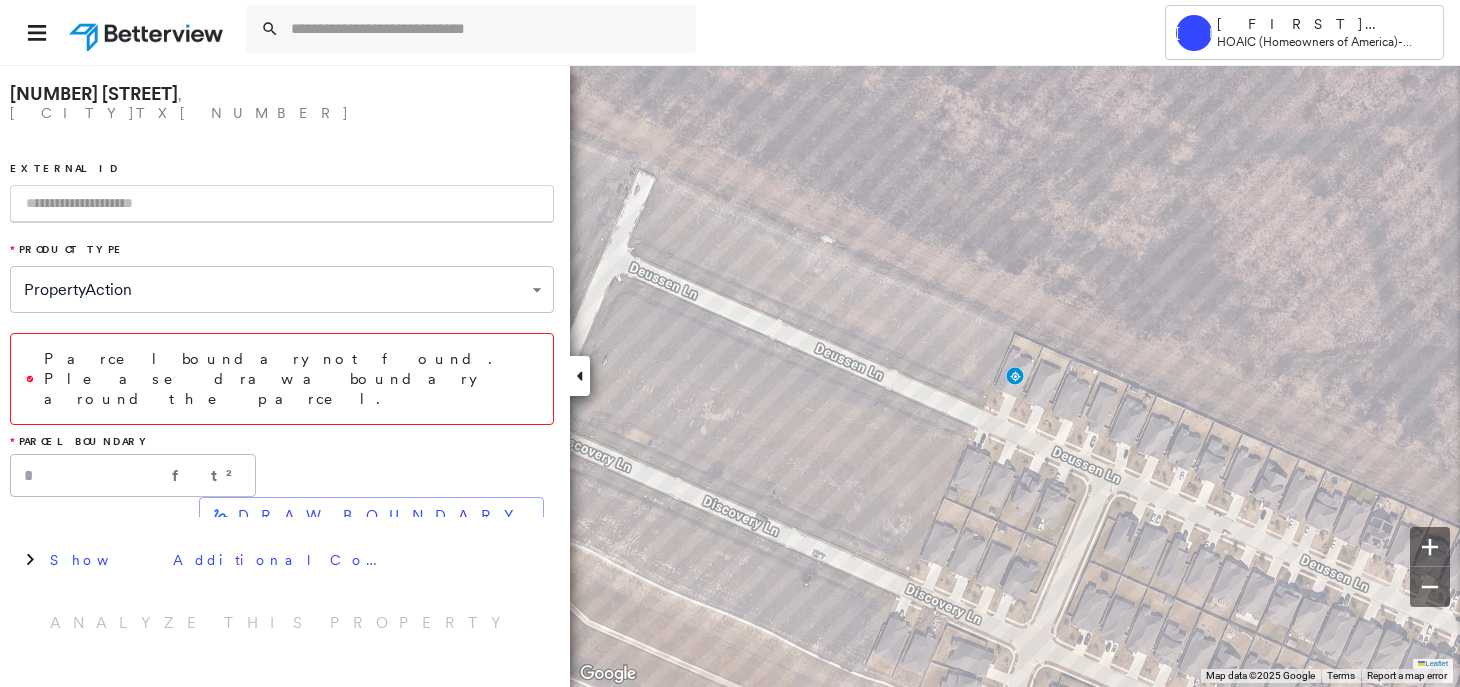 paste on "*********" 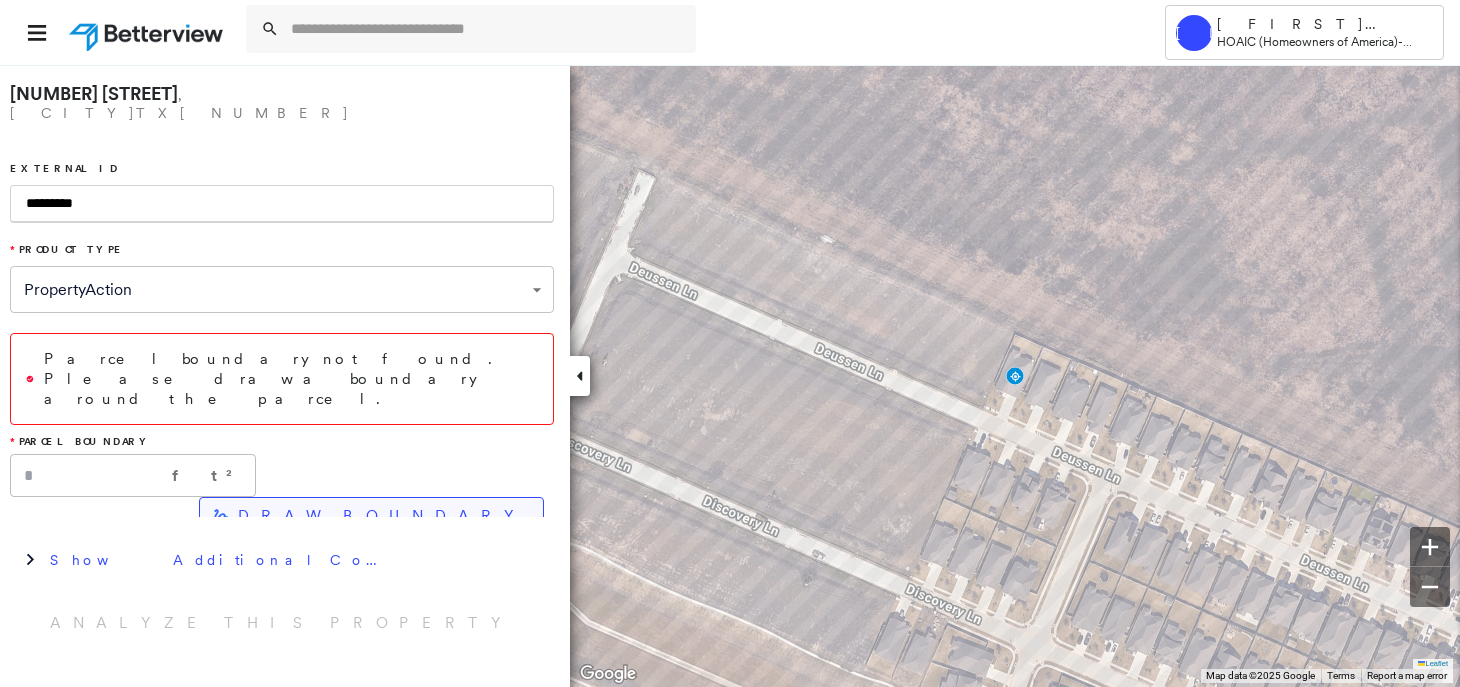type on "*********" 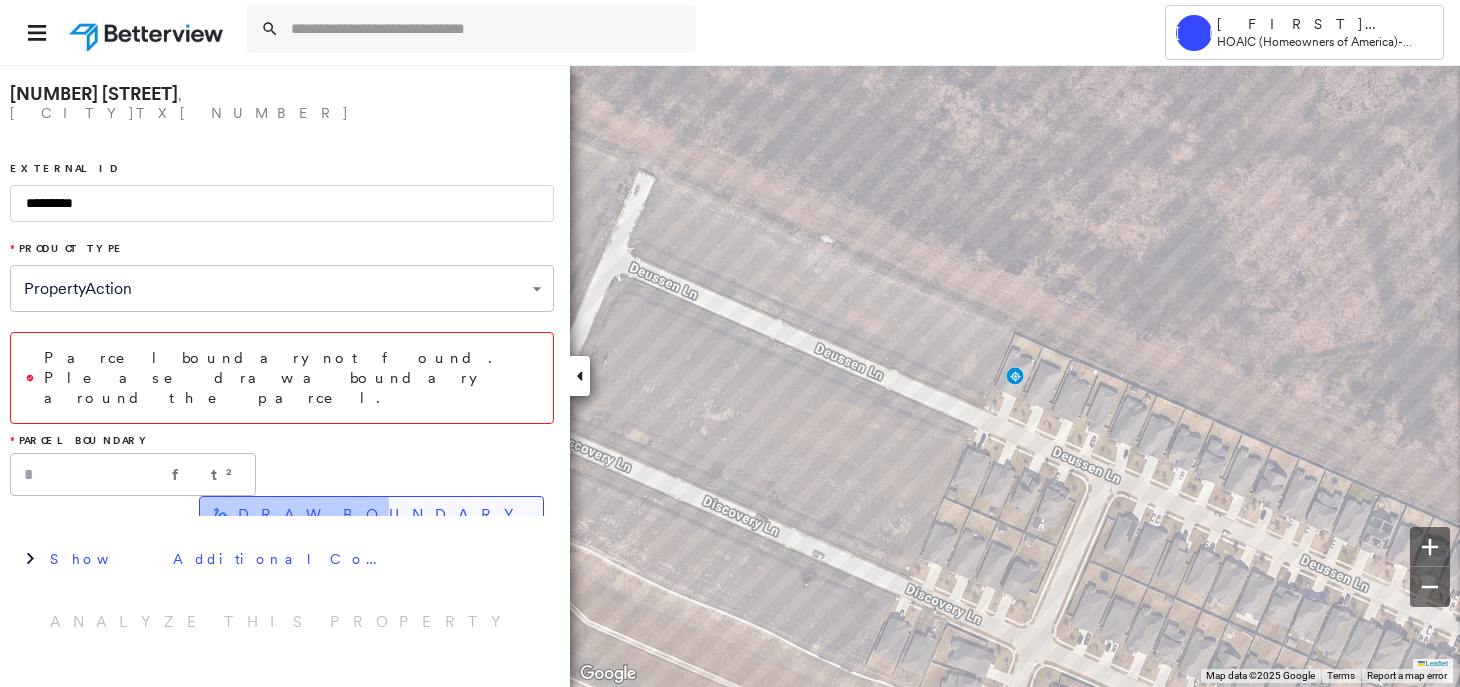click on "DRAW BOUNDARY" at bounding box center (382, 515) 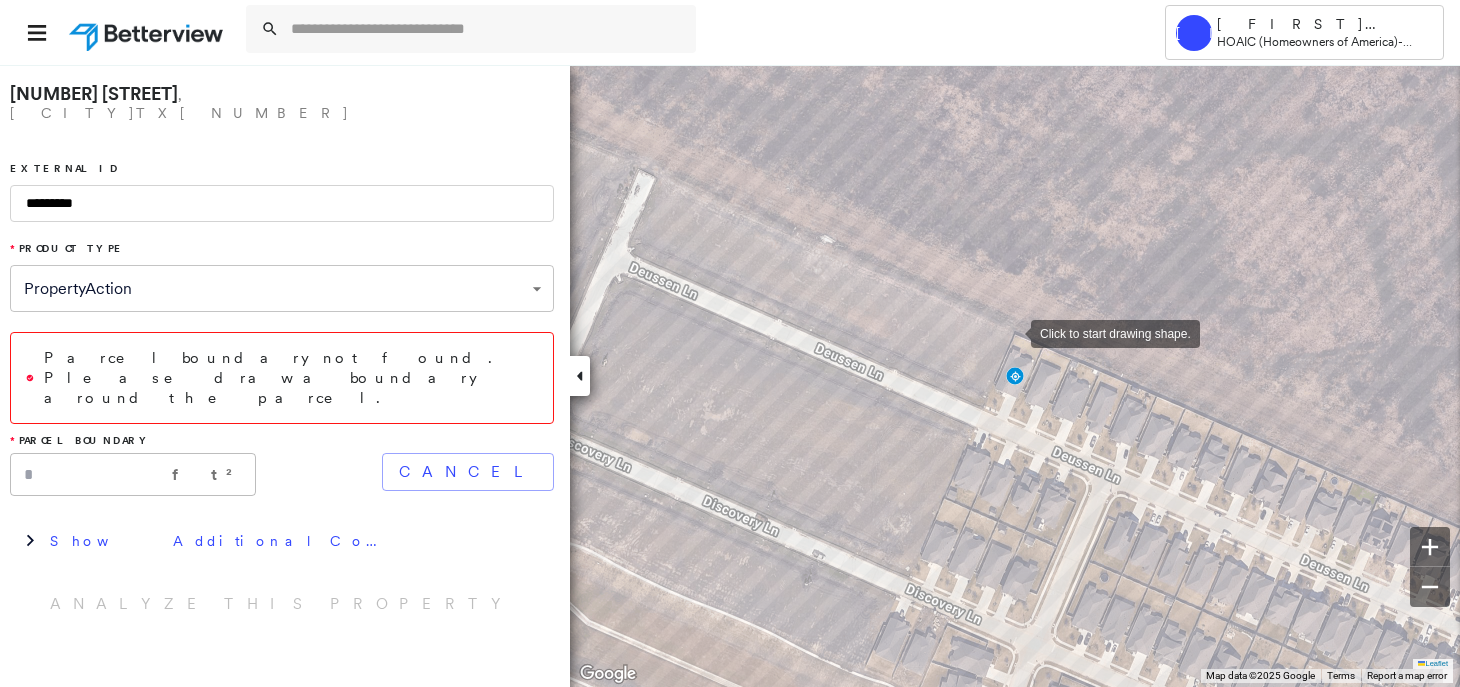 click at bounding box center [1011, 332] 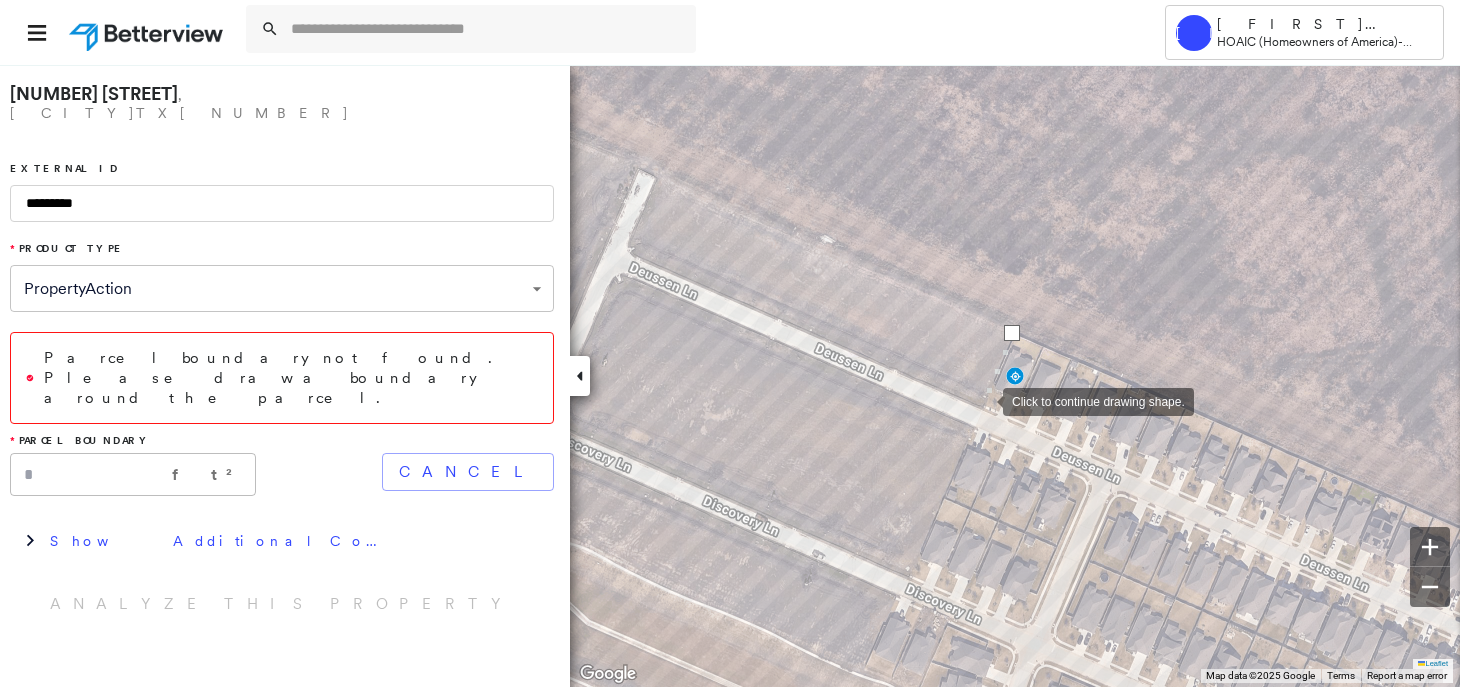 click at bounding box center [983, 400] 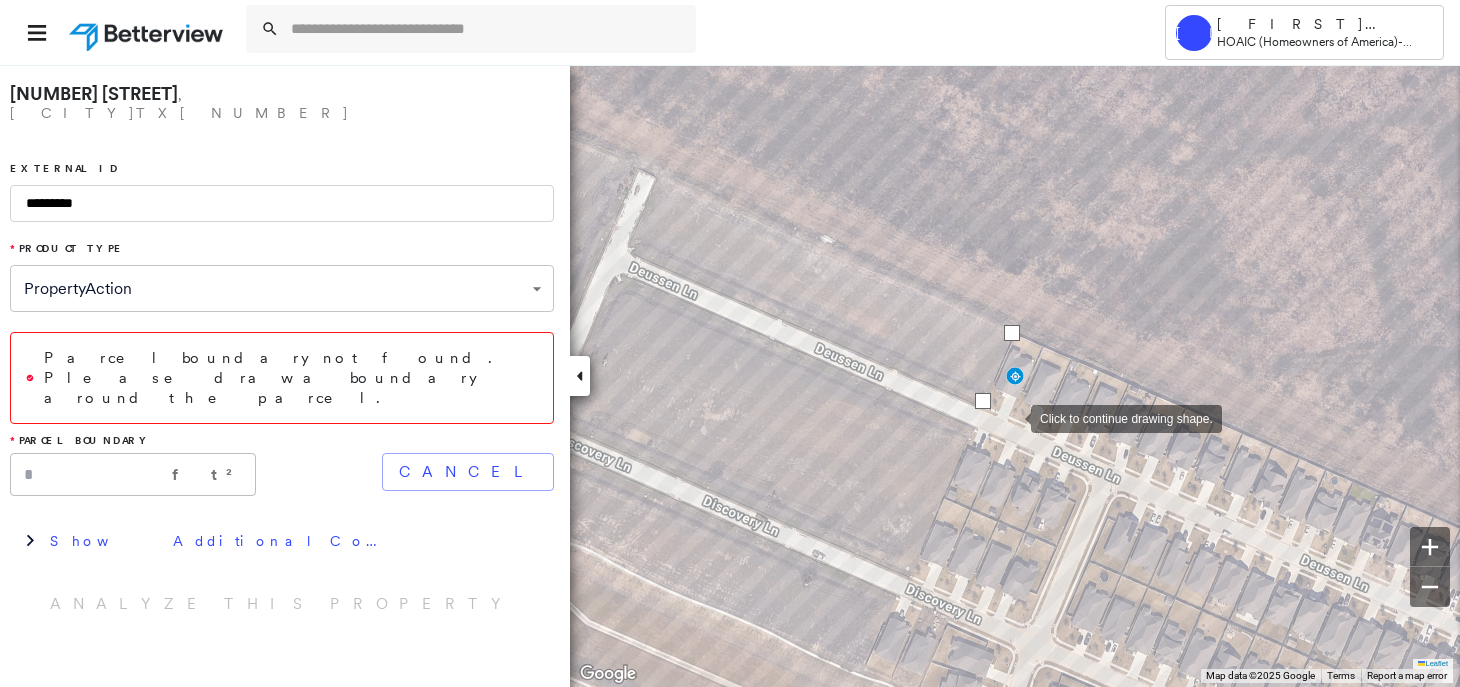 click at bounding box center [1011, 417] 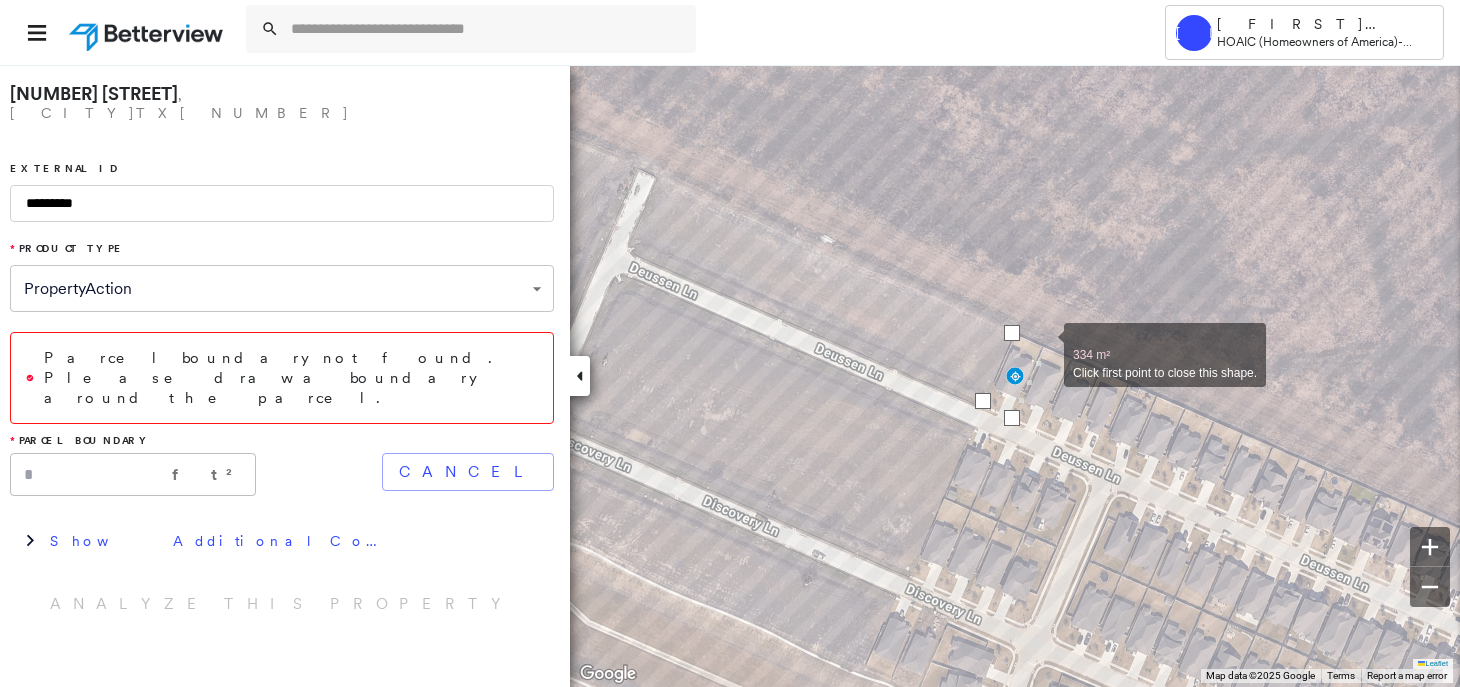 click at bounding box center (1044, 344) 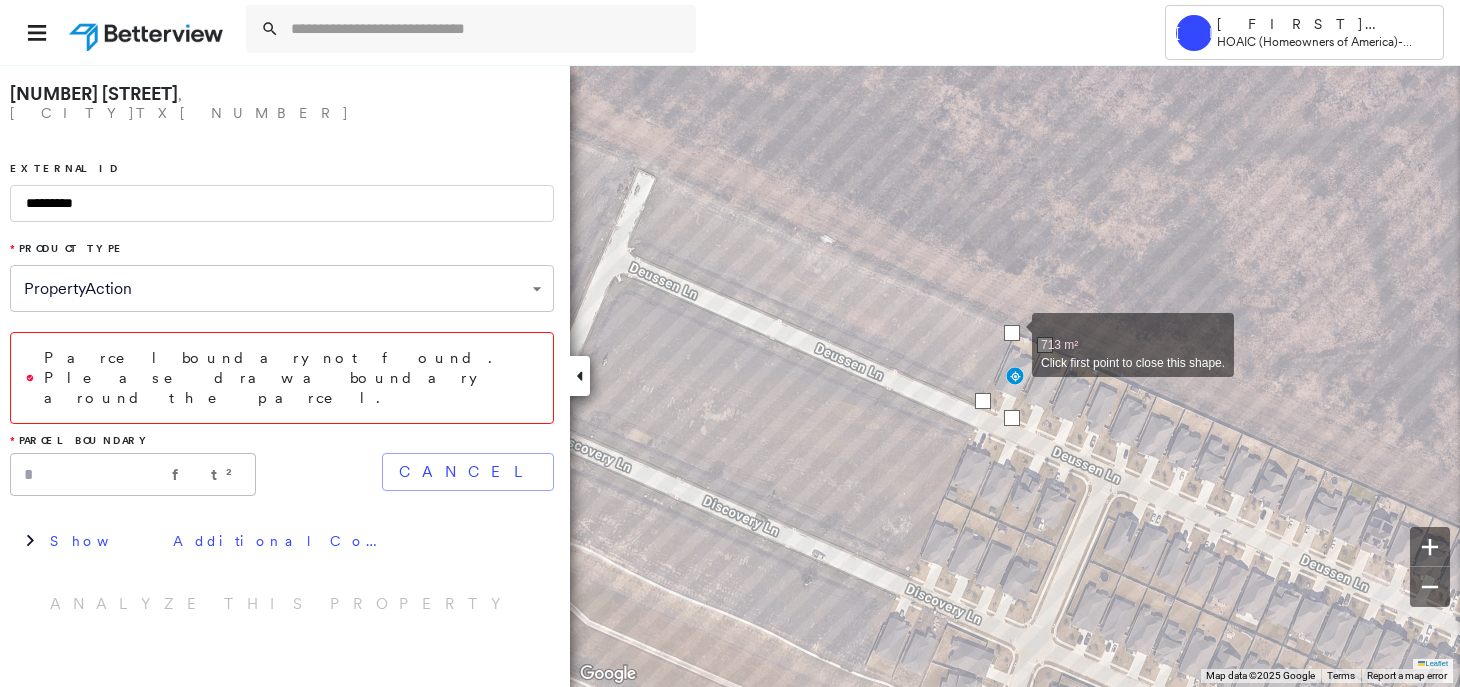 click at bounding box center [1012, 333] 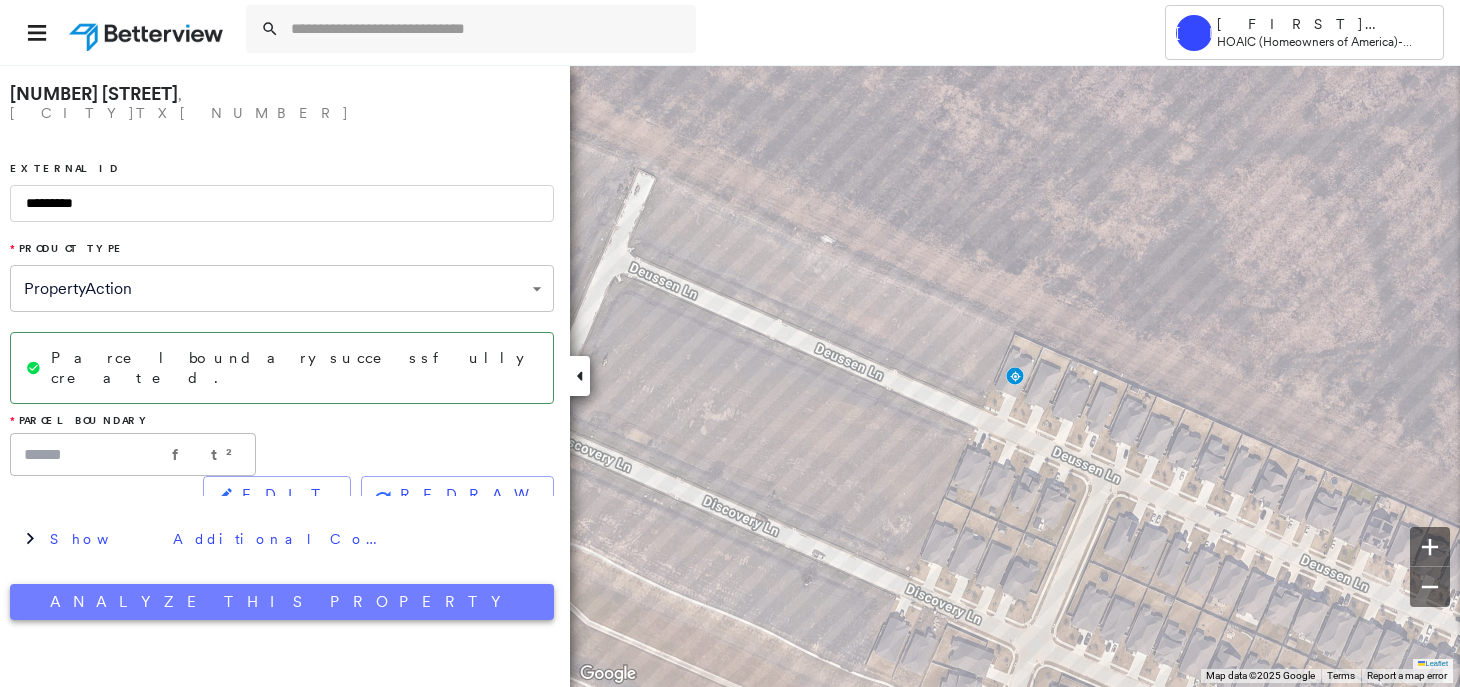 click on "Analyze This Property" at bounding box center [282, 602] 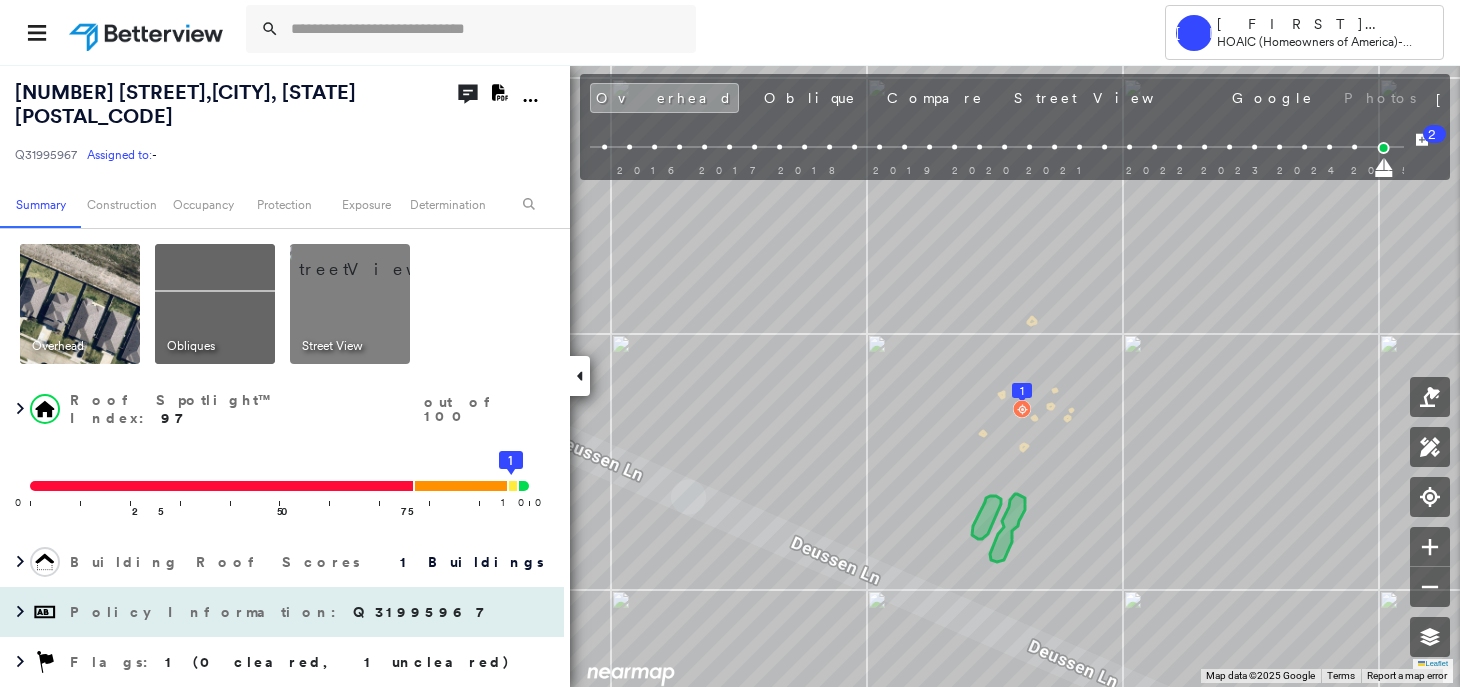 click on "Policy Information :  Q31995967" at bounding box center [282, 612] 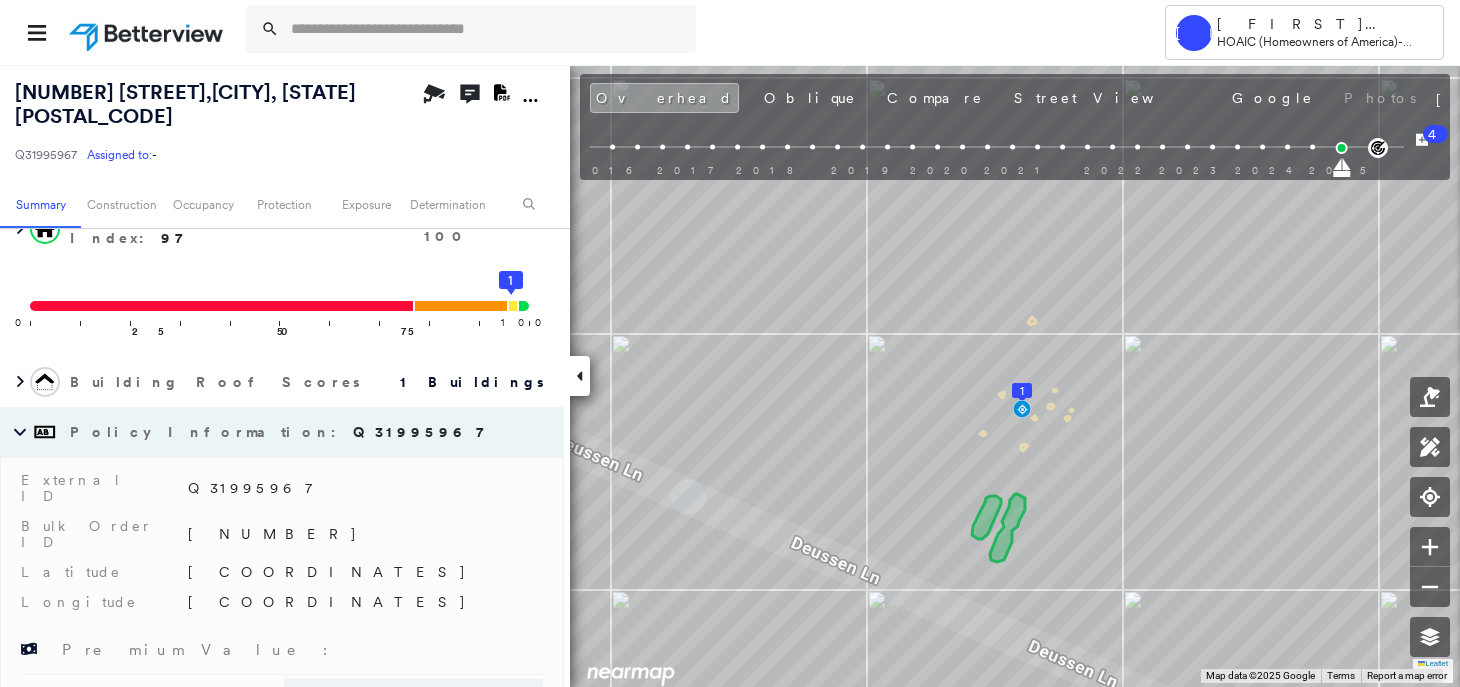 scroll, scrollTop: 194, scrollLeft: 0, axis: vertical 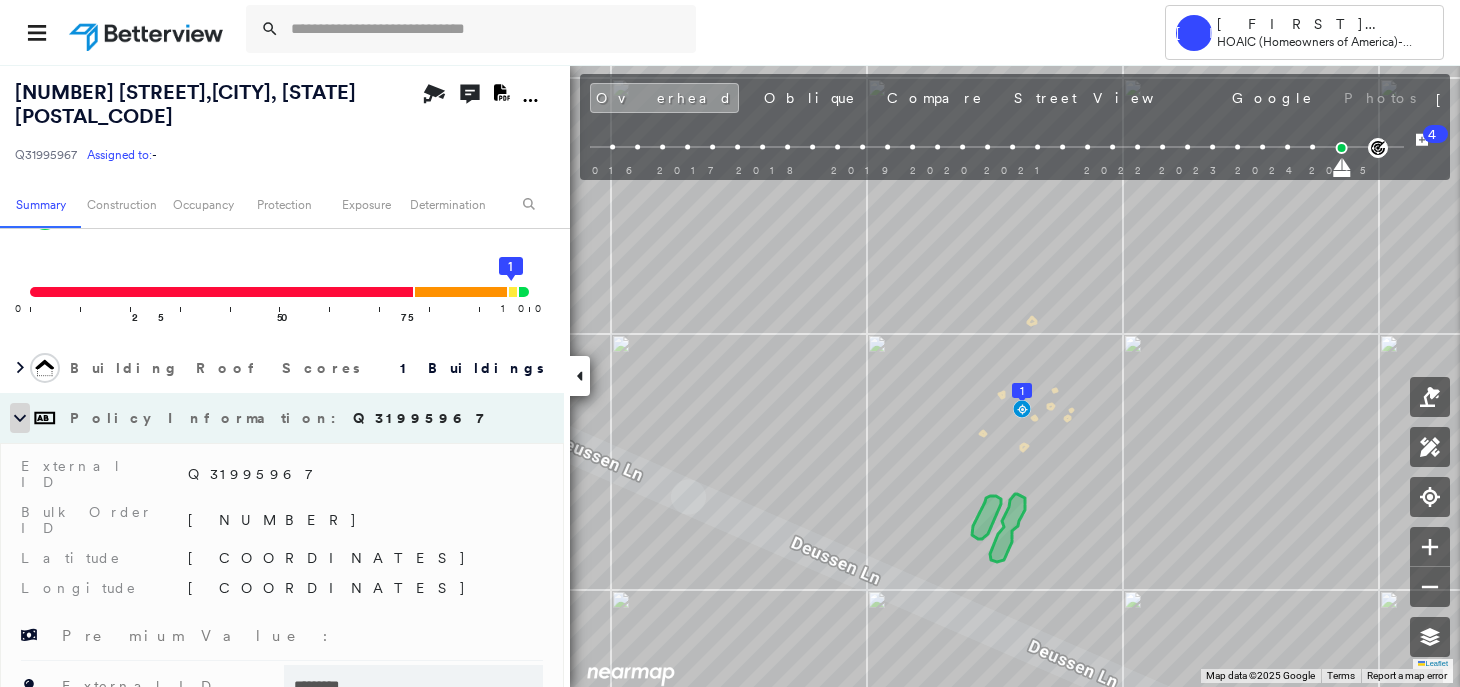 click 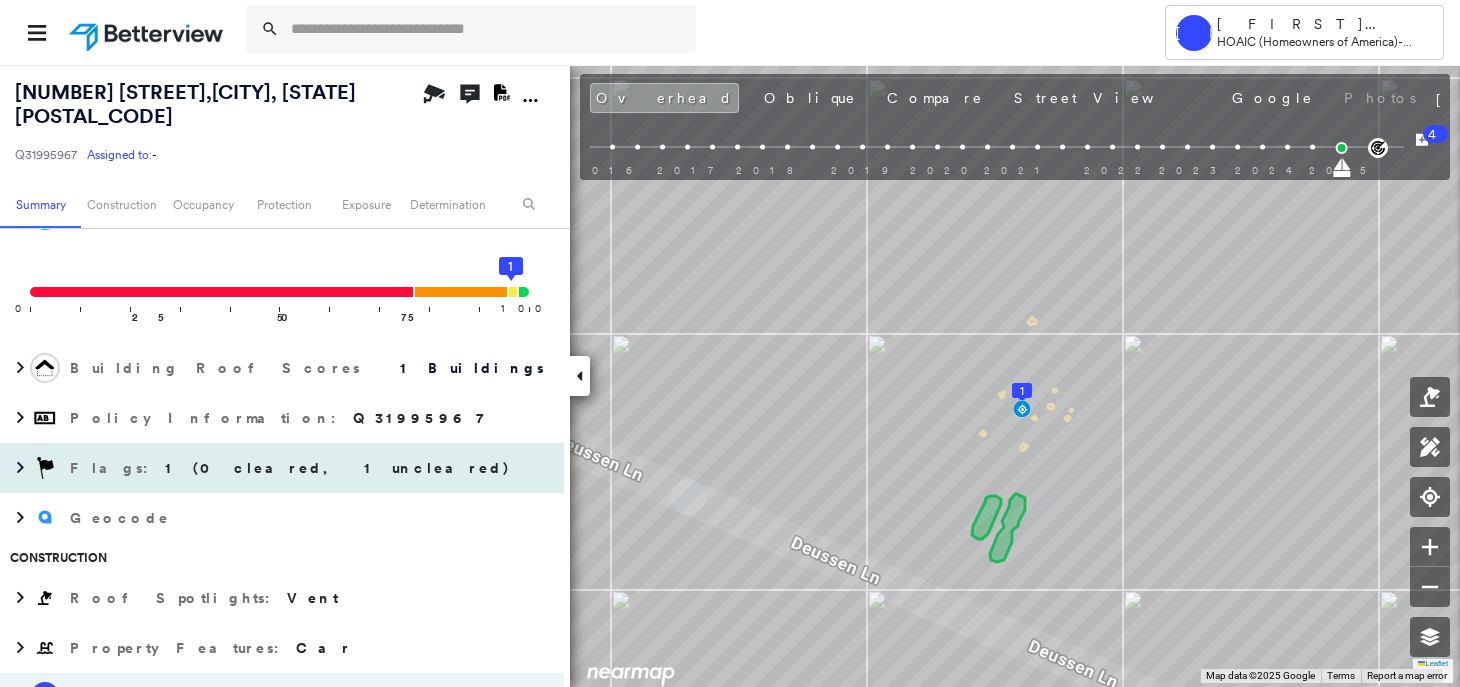 click on "Flags :  1 (0 cleared, 1 uncleared)" at bounding box center (292, 468) 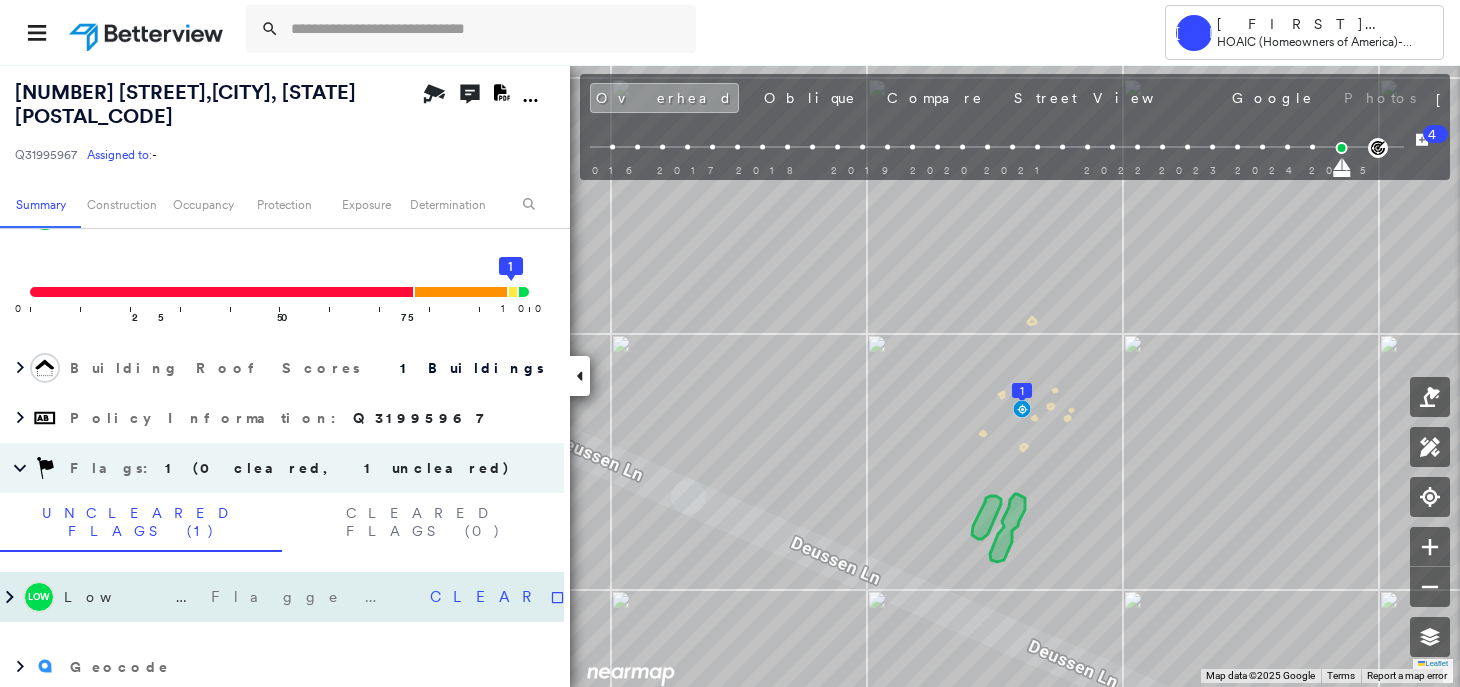 click on "Flagged 08/04/25" at bounding box center [312, 597] 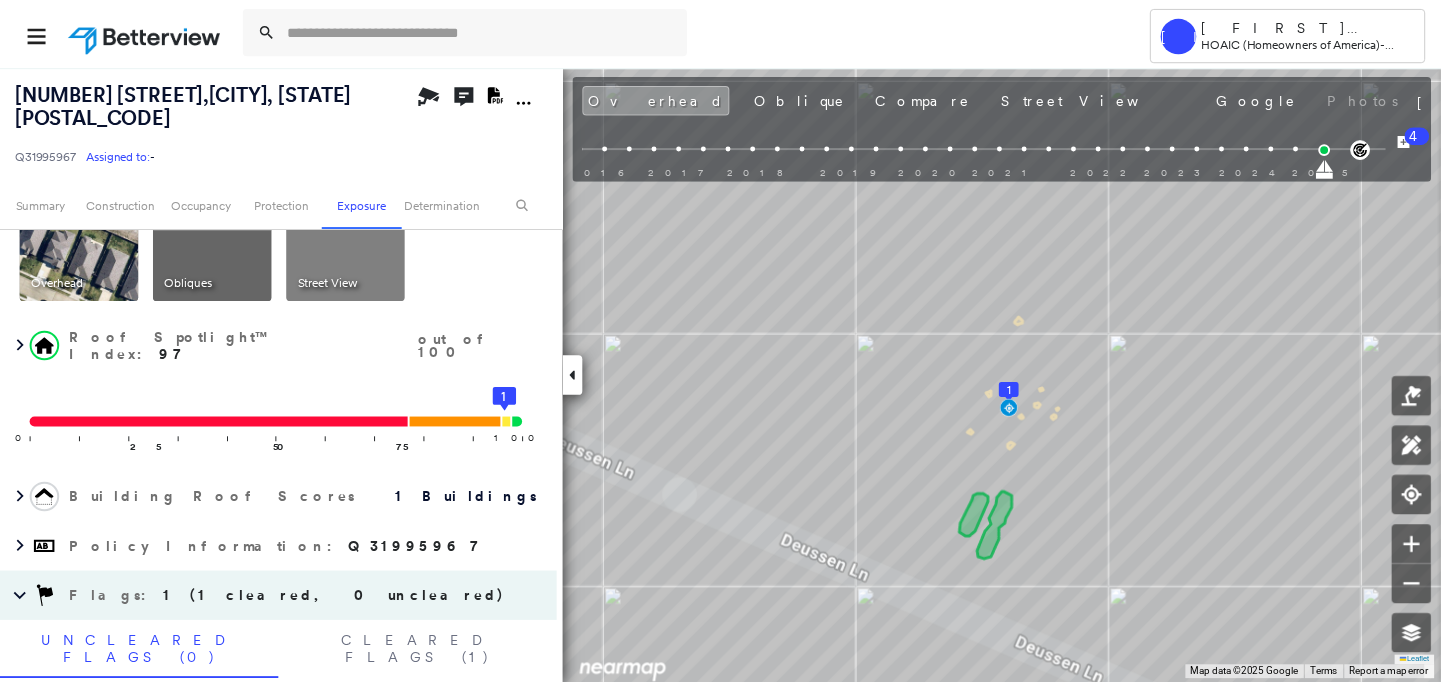 scroll, scrollTop: 0, scrollLeft: 0, axis: both 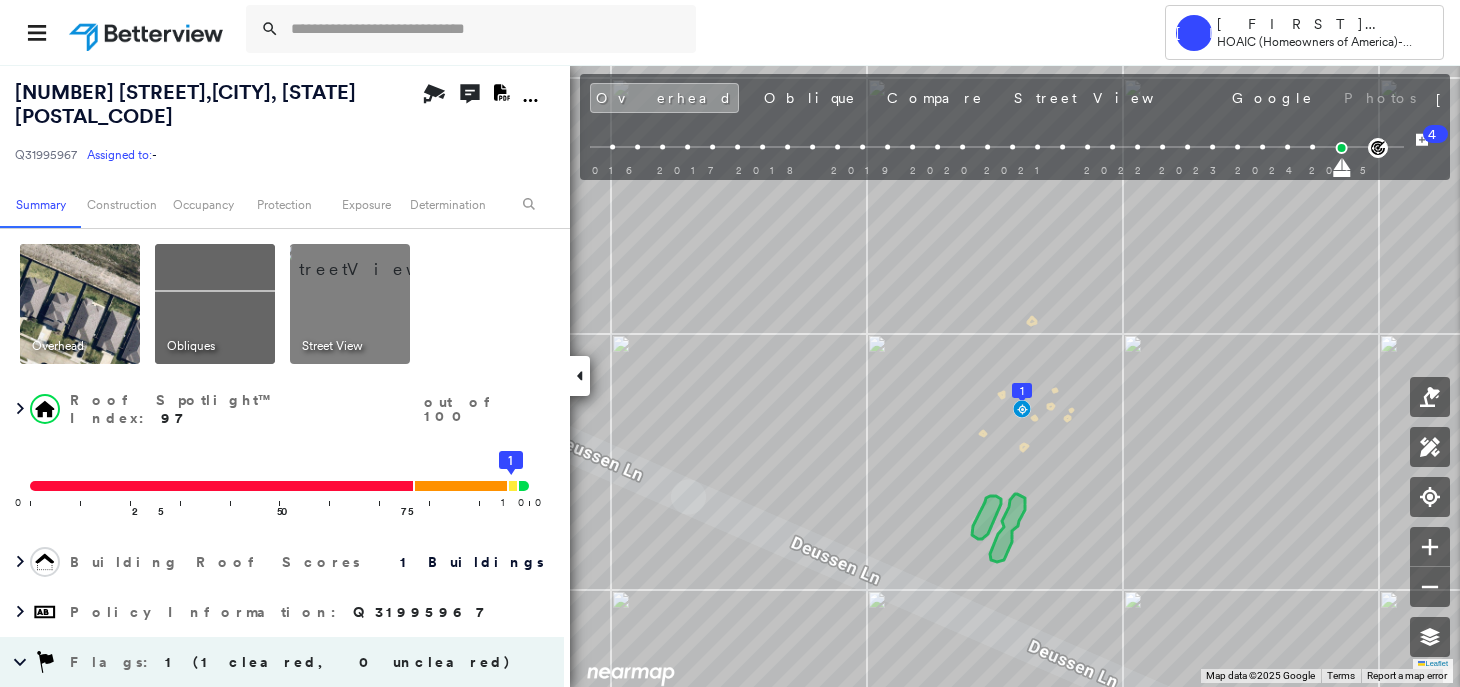 click at bounding box center [148, 32] 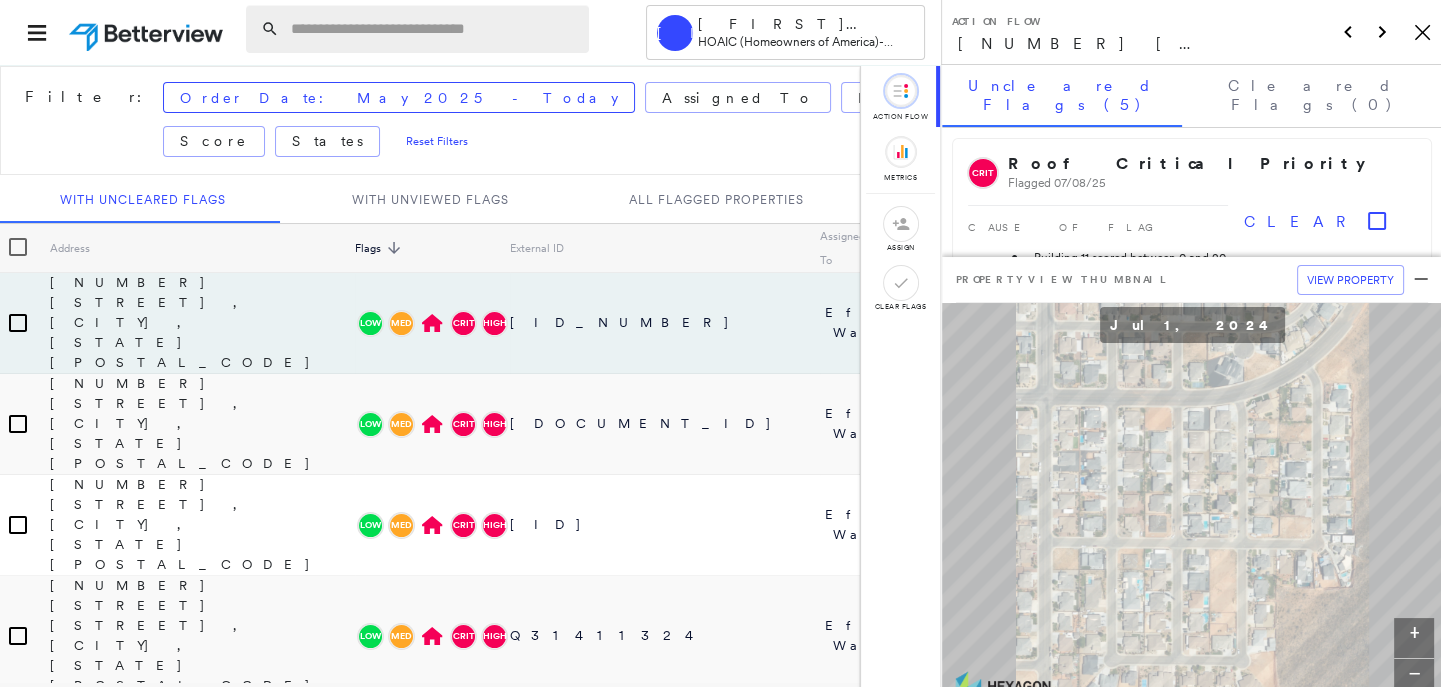 click at bounding box center (434, 29) 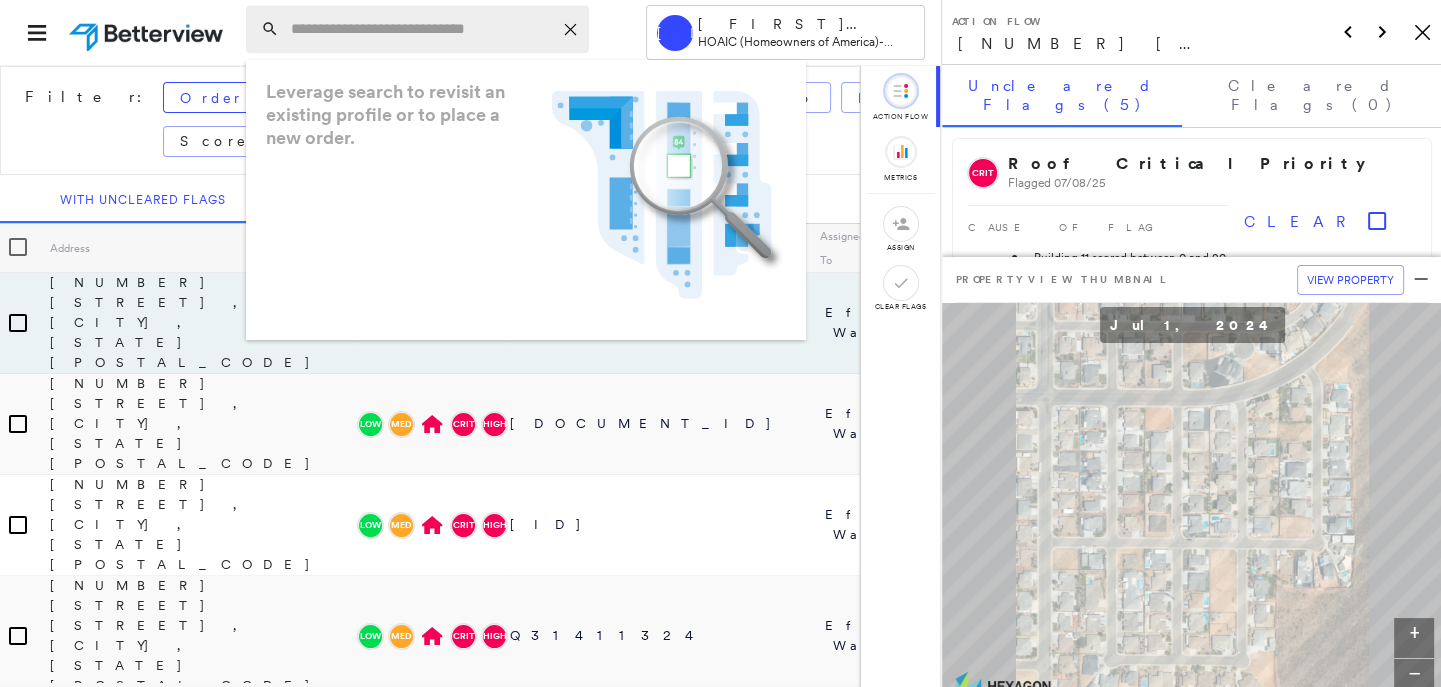 paste on "**********" 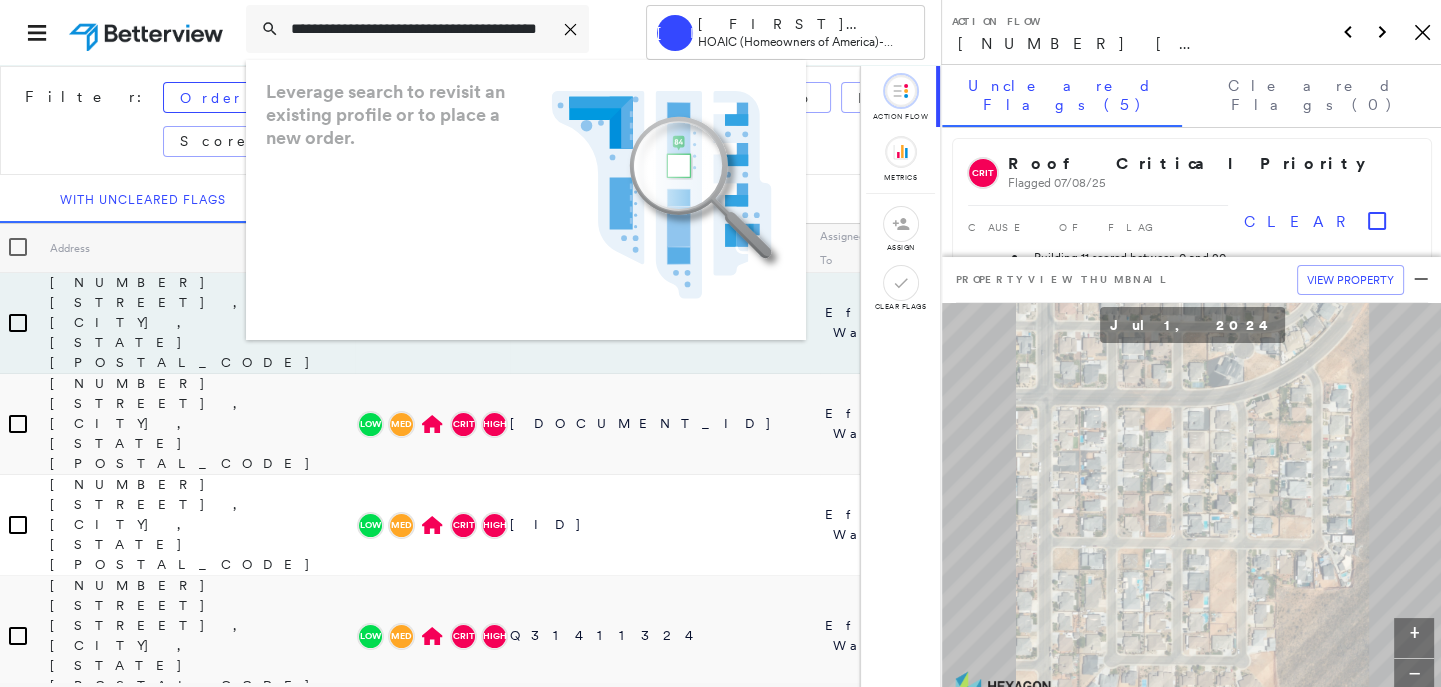 scroll, scrollTop: 0, scrollLeft: 80, axis: horizontal 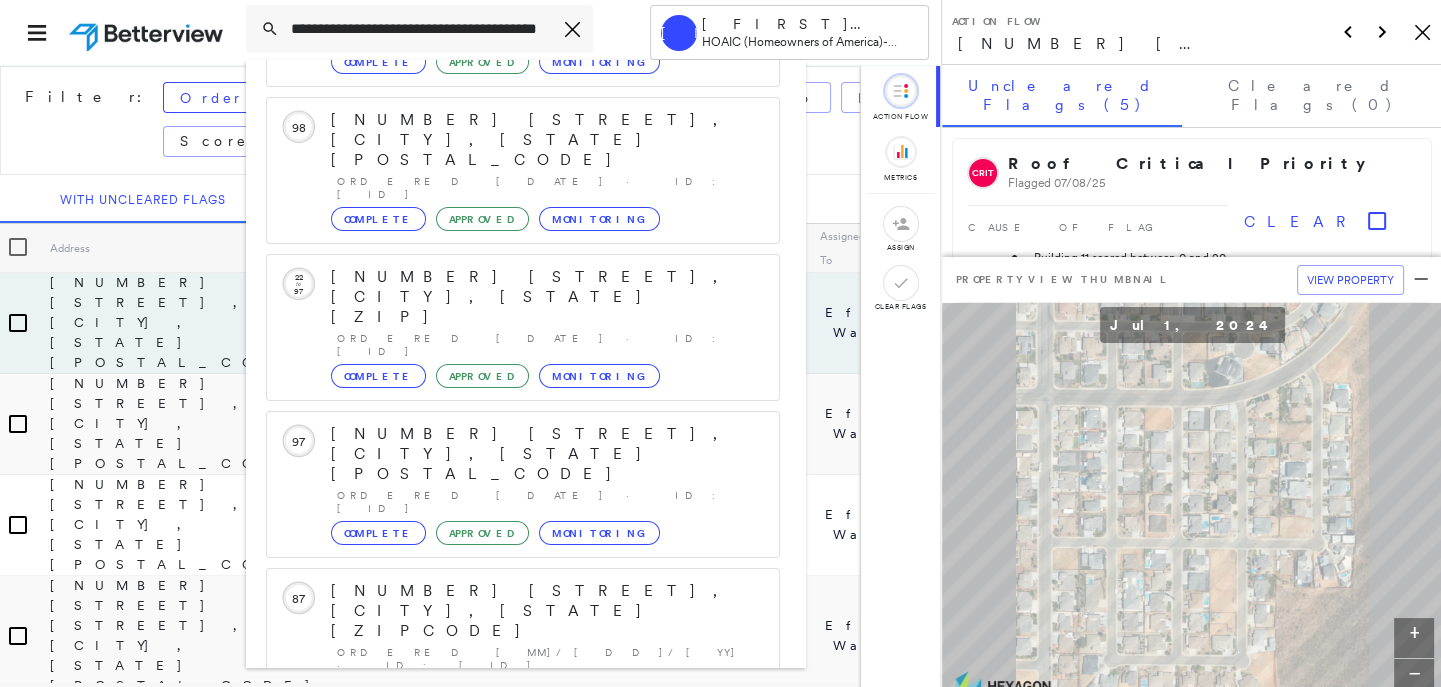 click on "[NUMBER] [STREET], [CITY], [STATE]" at bounding box center (523, 903) 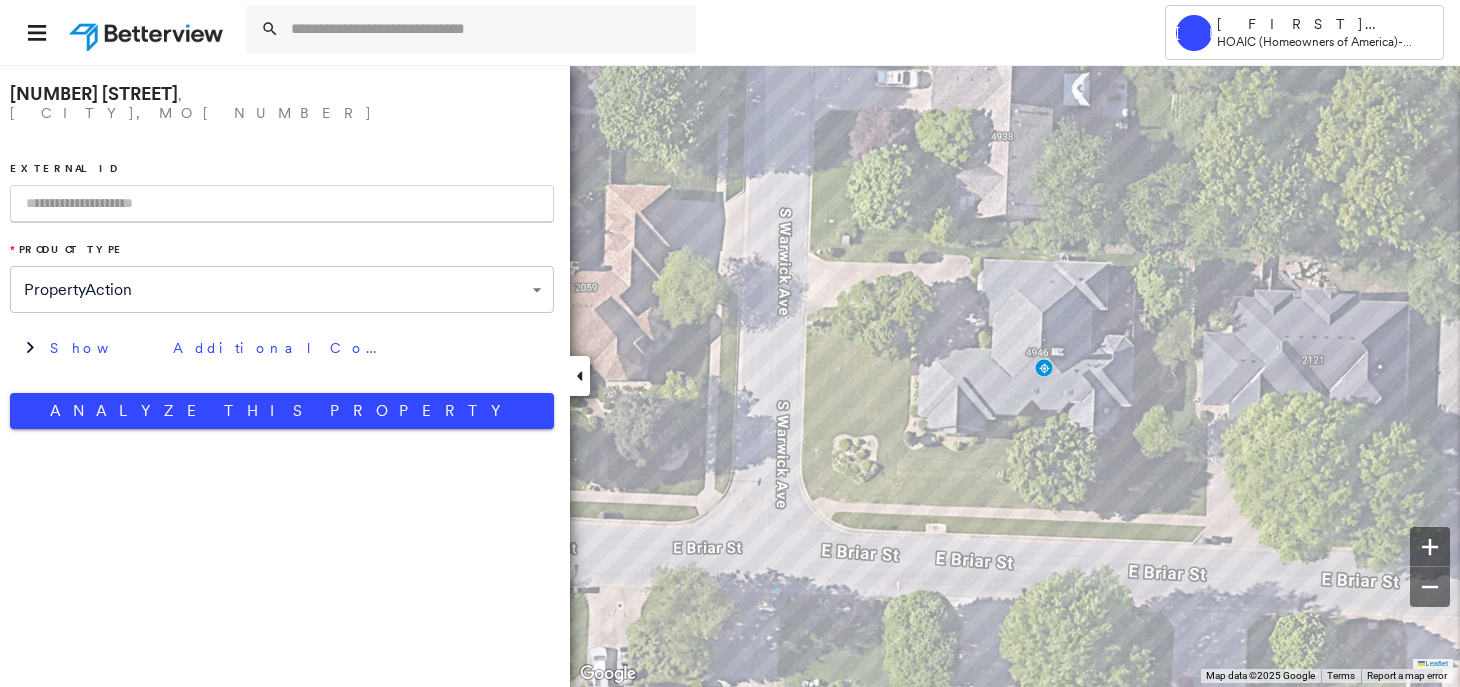 click at bounding box center (282, 204) 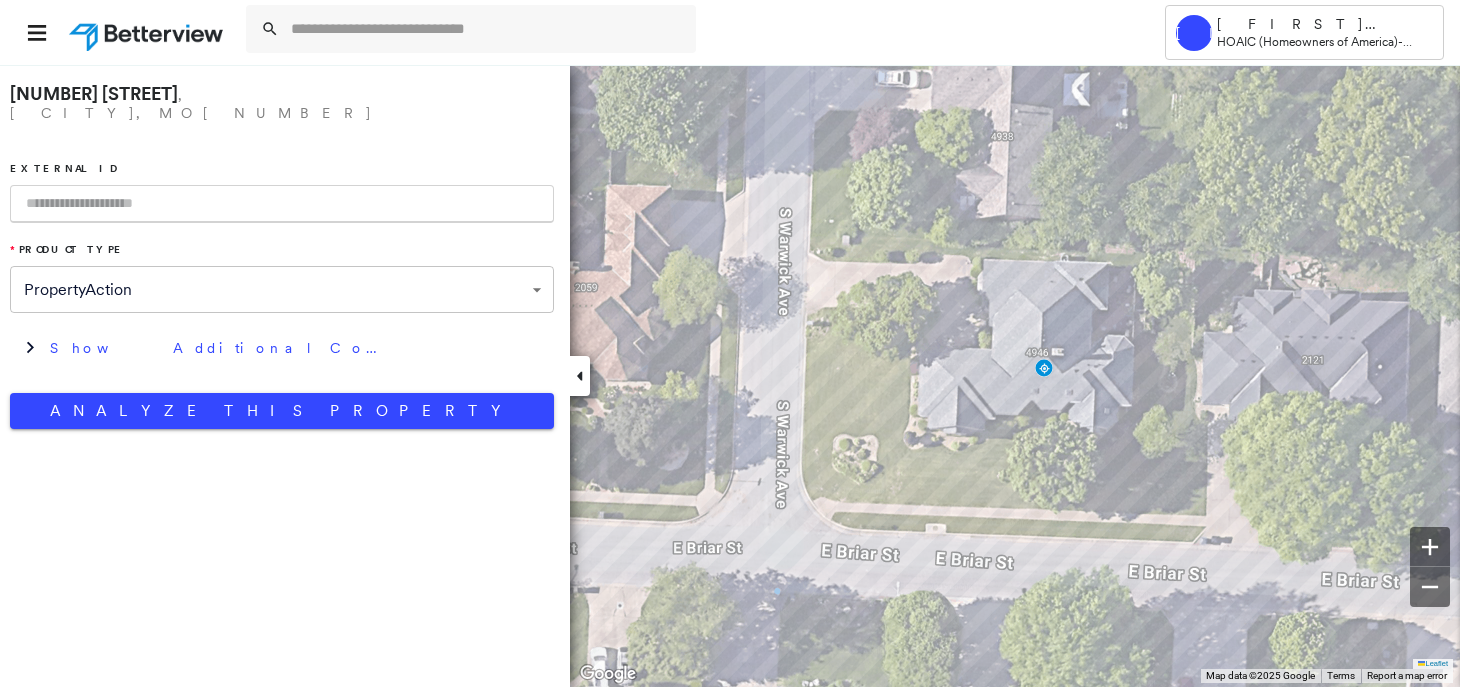 paste on "*********" 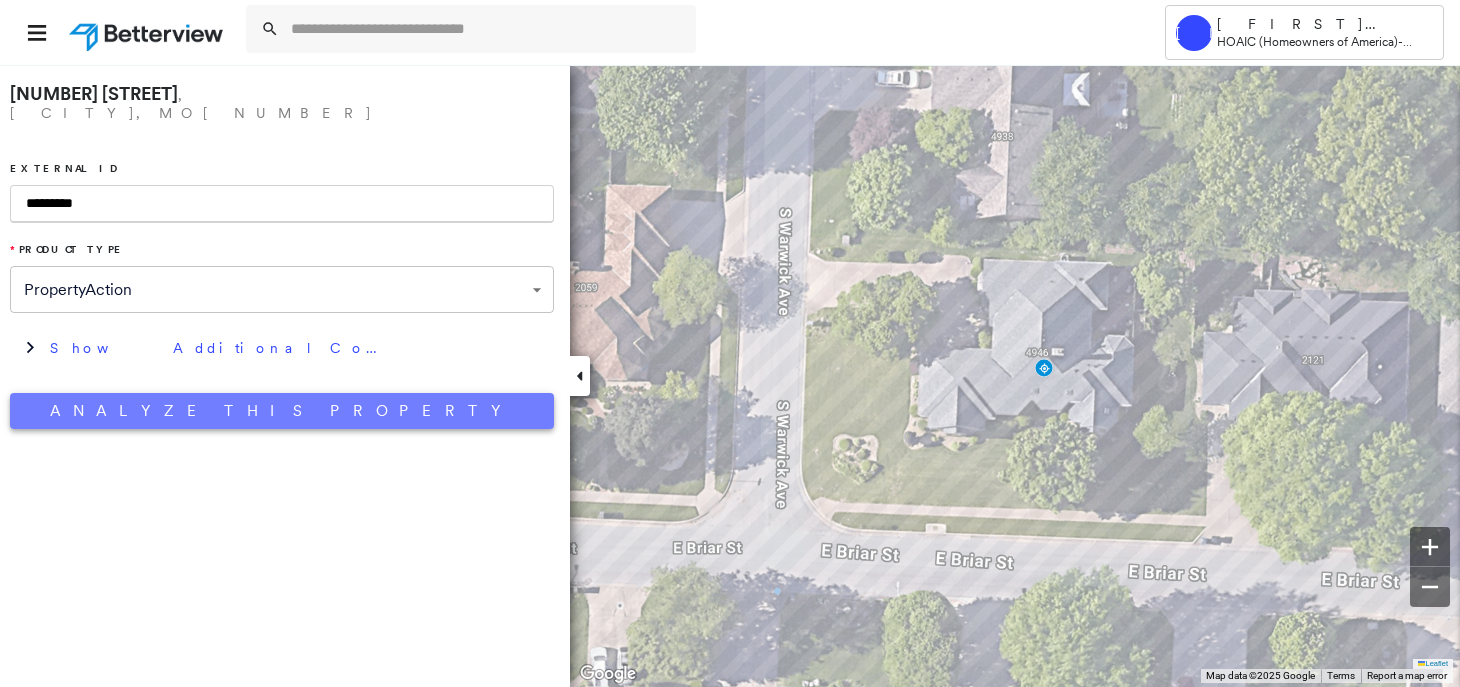 type on "*********" 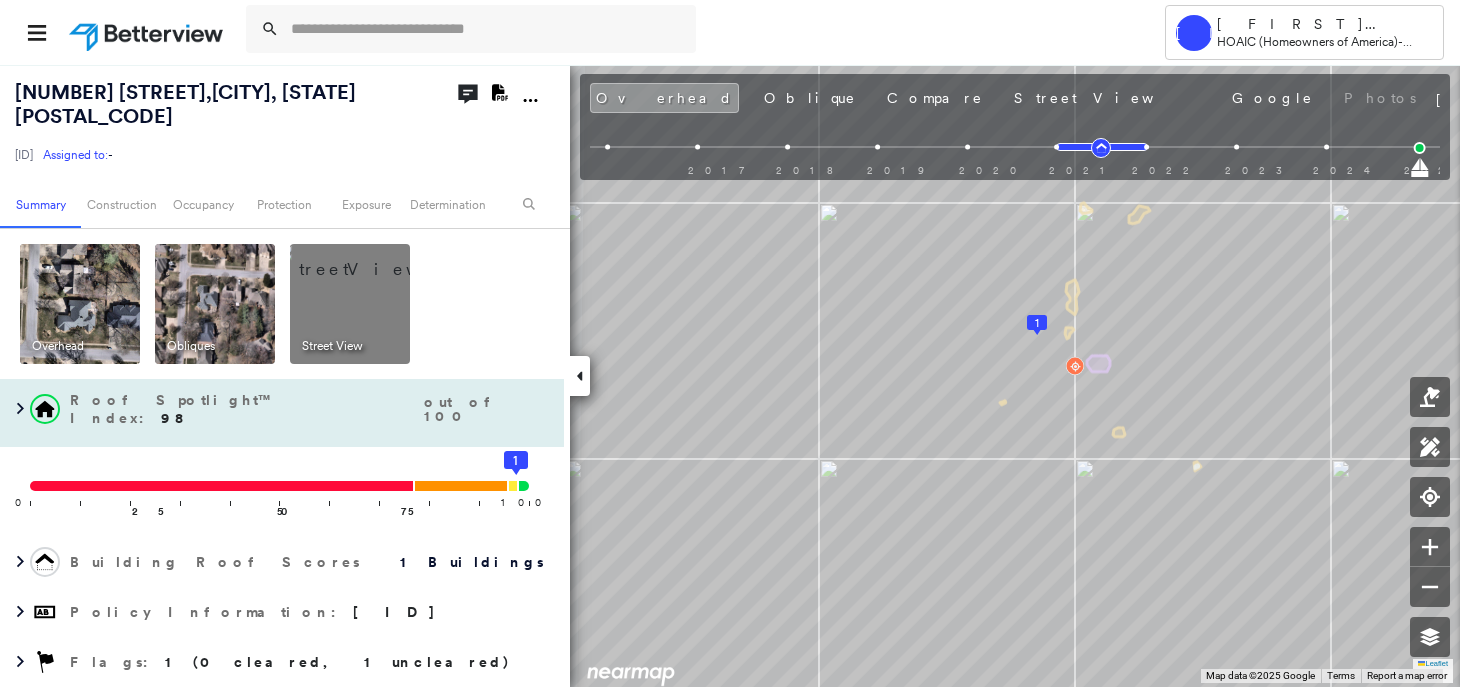 drag, startPoint x: 96, startPoint y: 656, endPoint x: 458, endPoint y: 504, distance: 392.61685 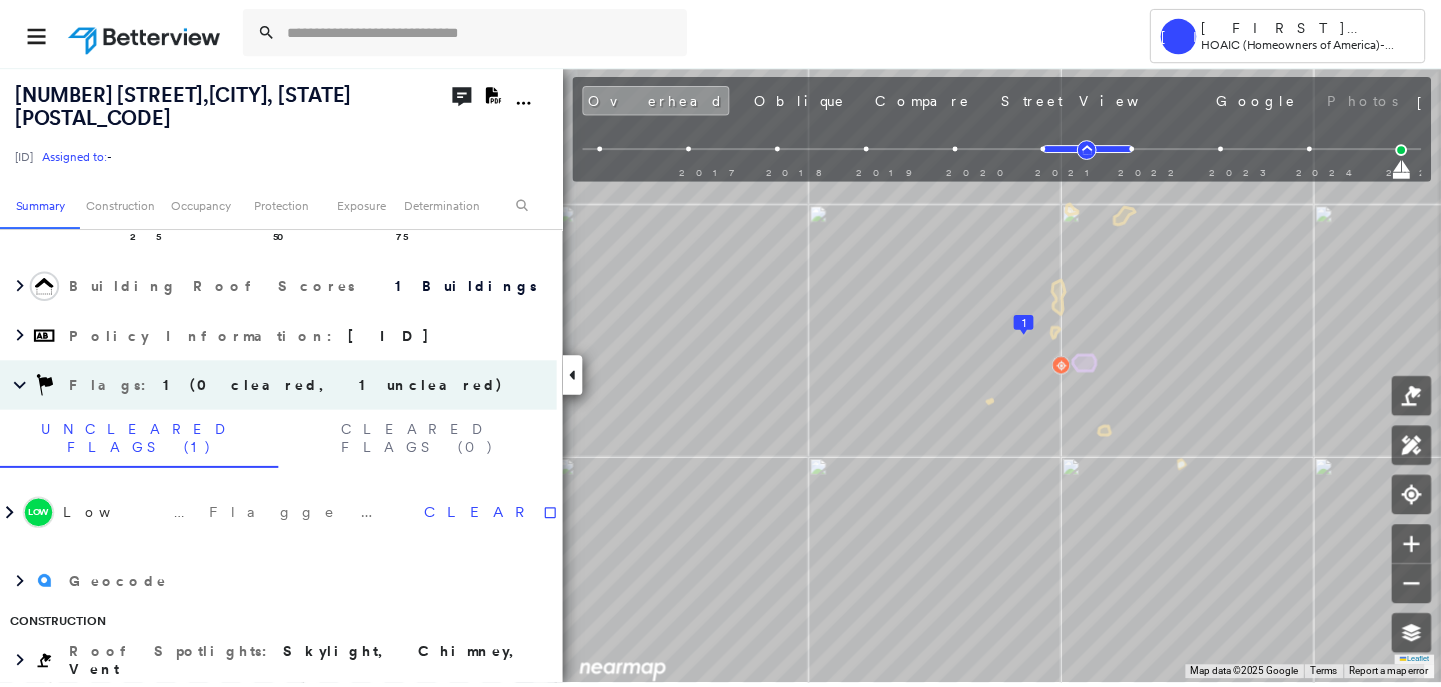 scroll, scrollTop: 325, scrollLeft: 0, axis: vertical 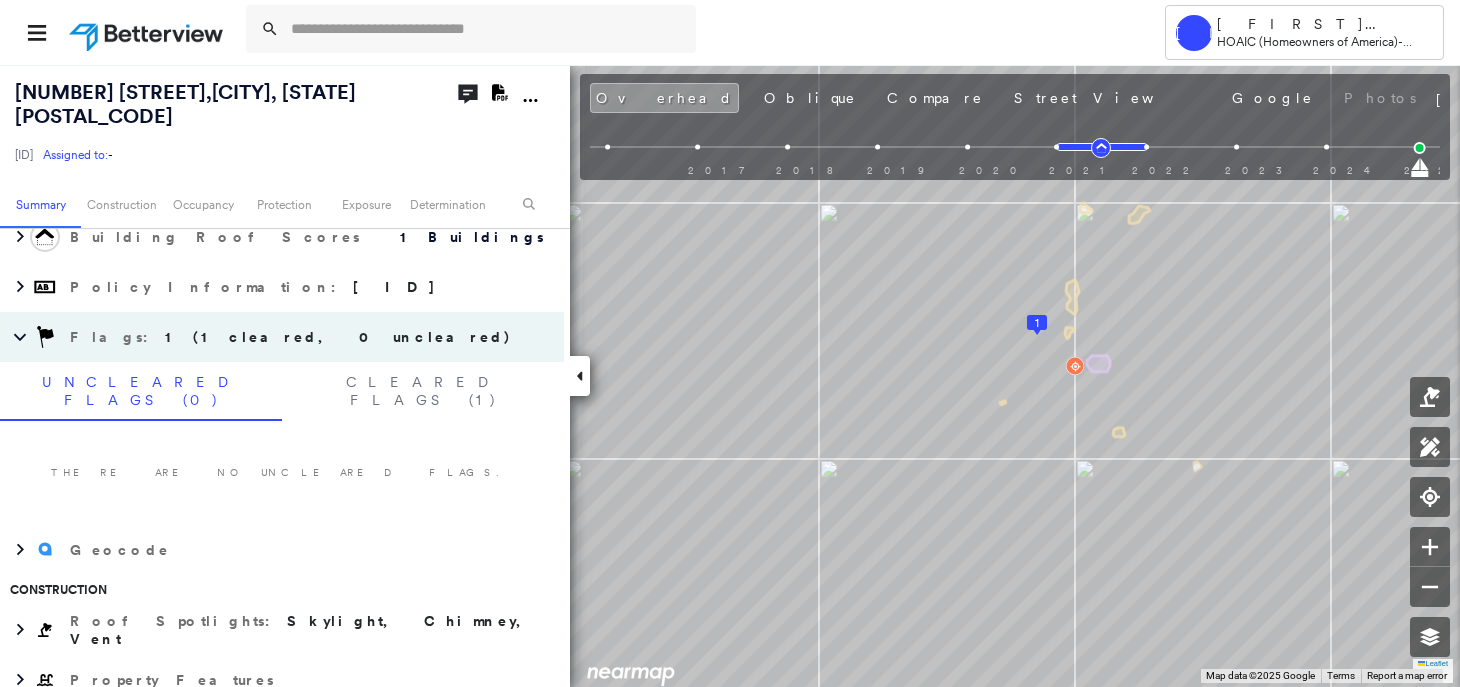 click at bounding box center (148, 32) 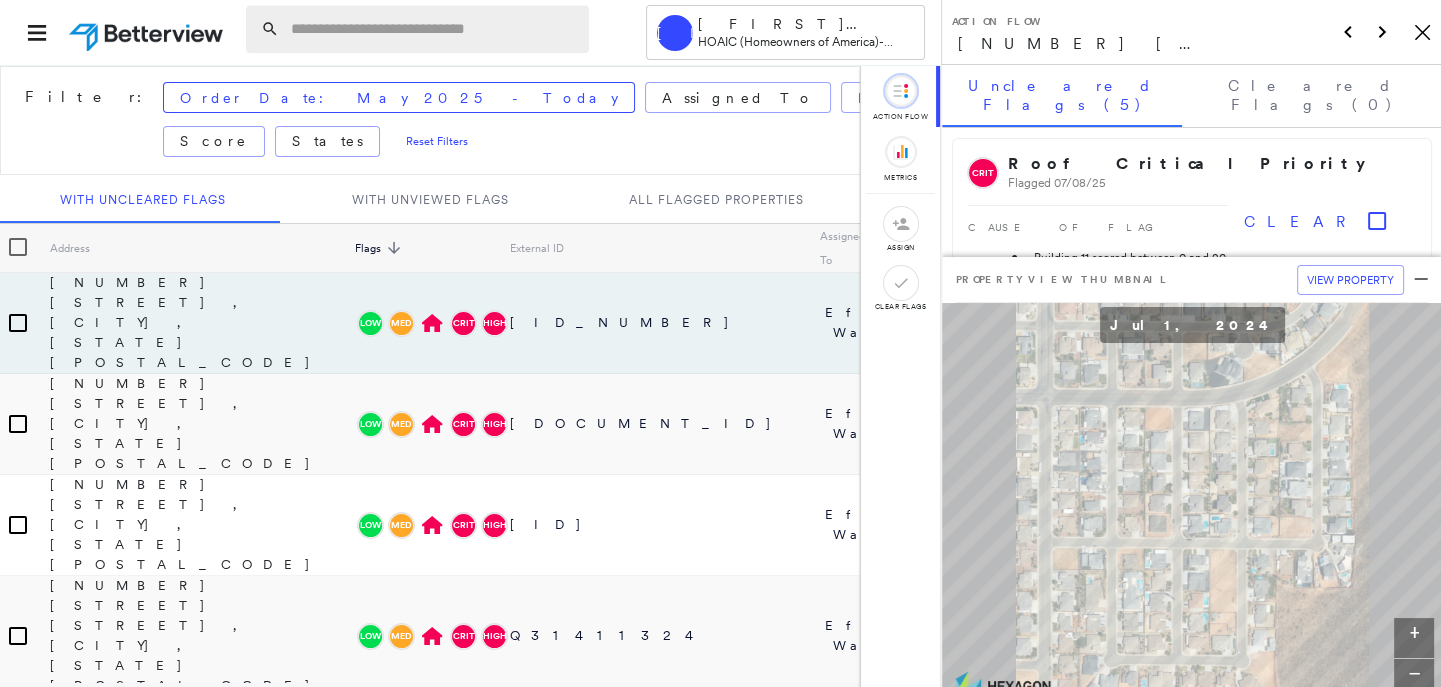 click at bounding box center (434, 29) 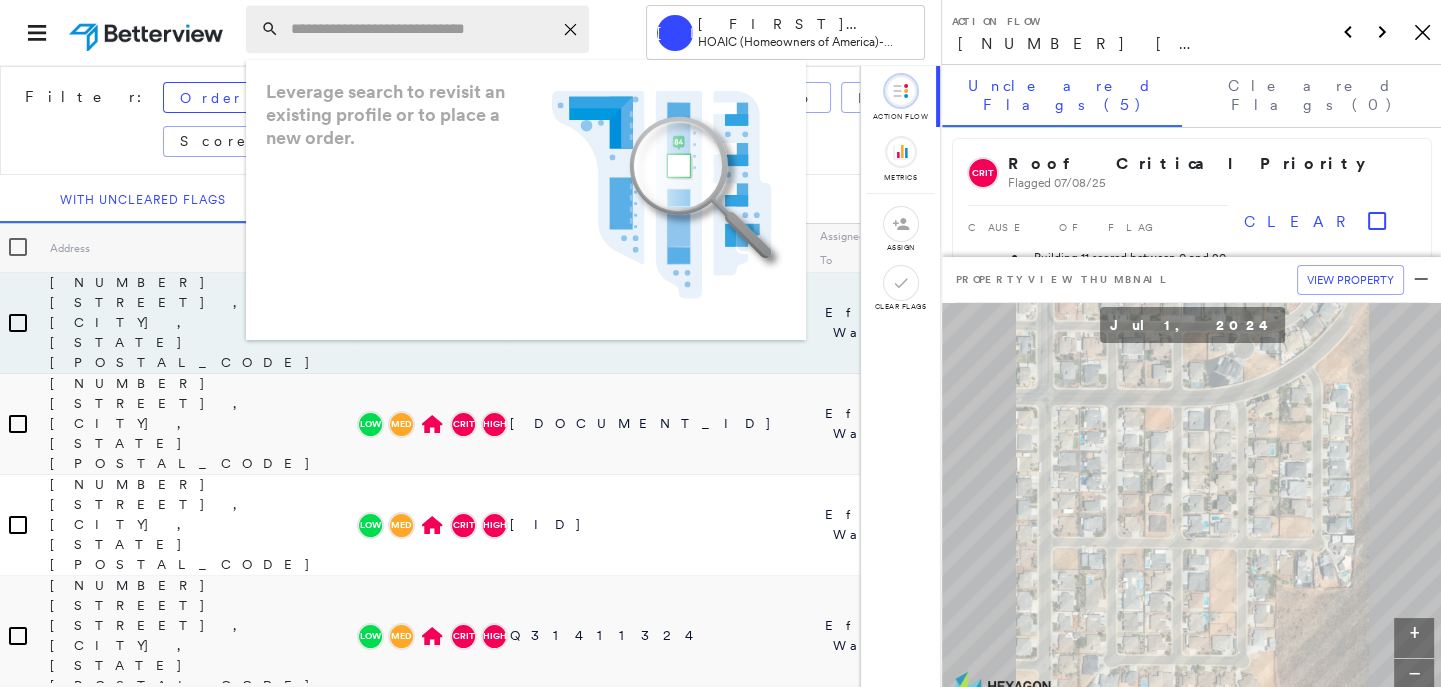 paste on "**********" 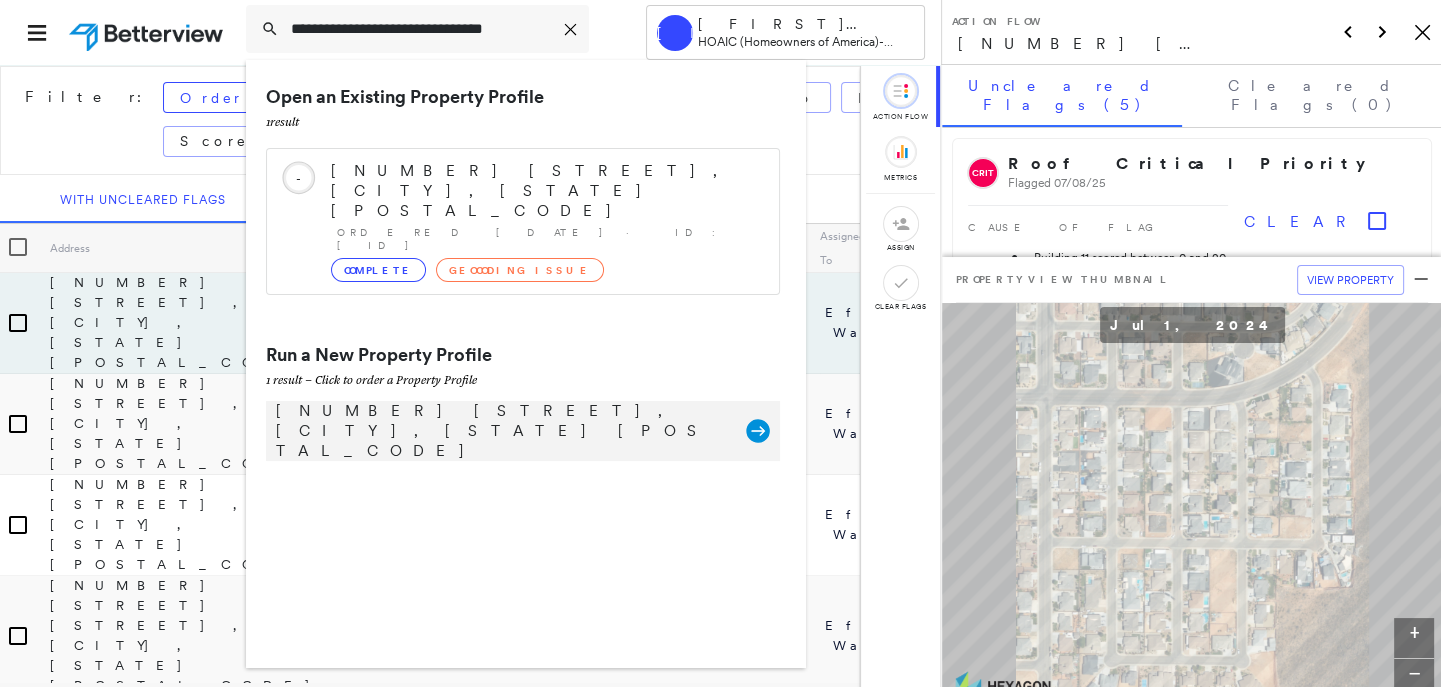 type on "**********" 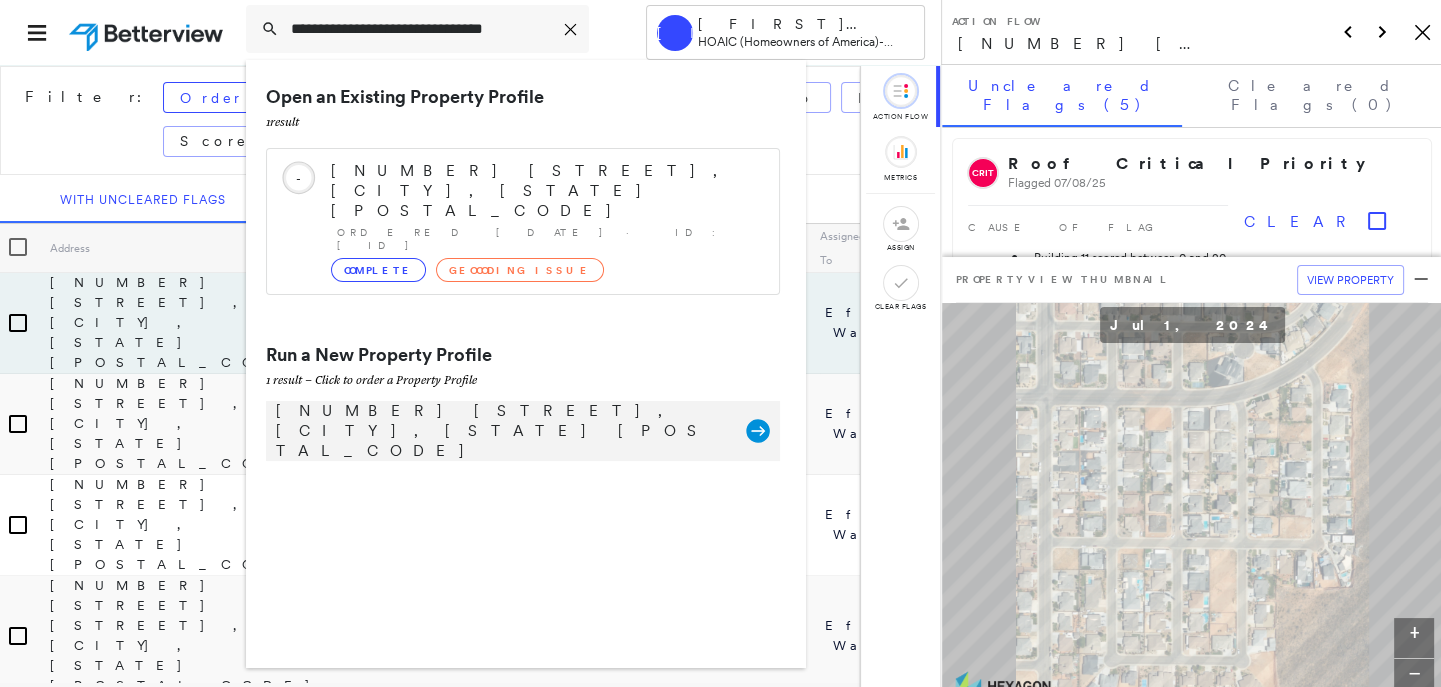 click on "[NUMBER] [STREET], [CITY], [STATE] [POSTAL_CODE]" at bounding box center [501, 431] 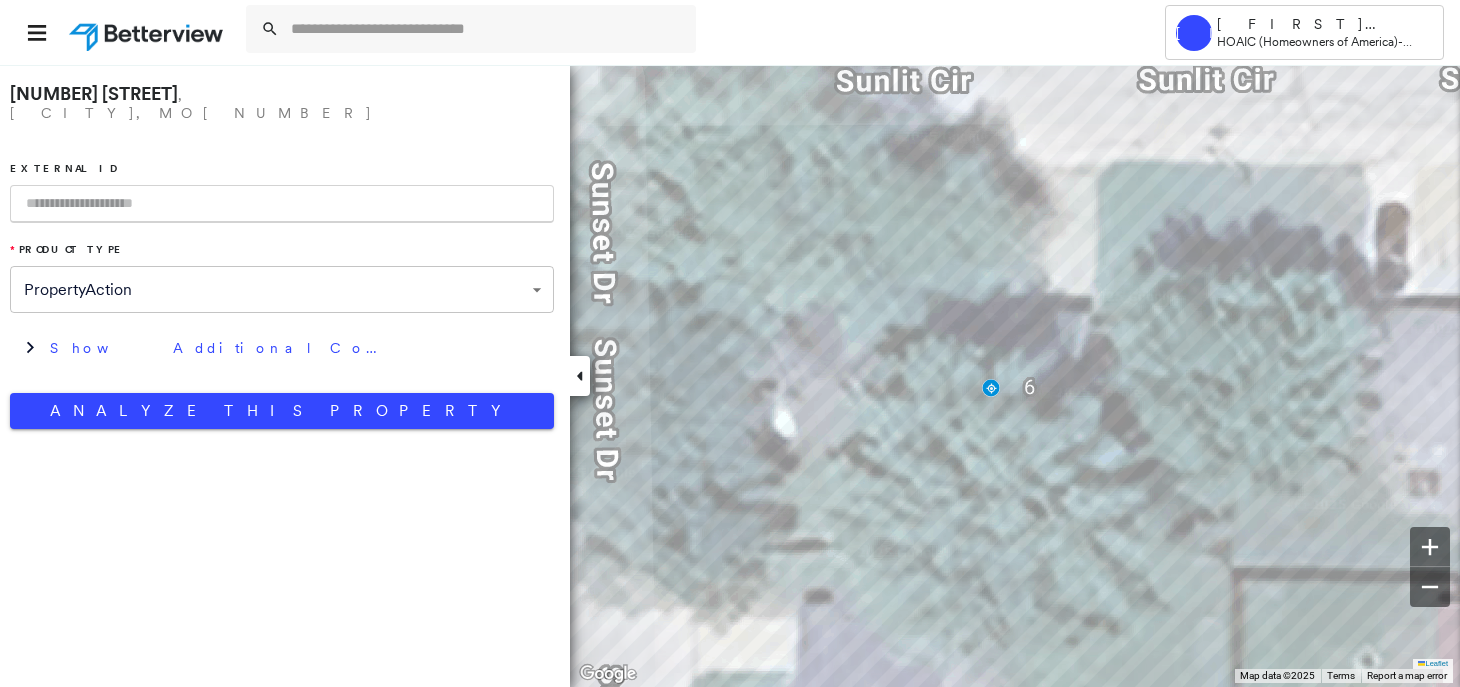 click at bounding box center [282, 204] 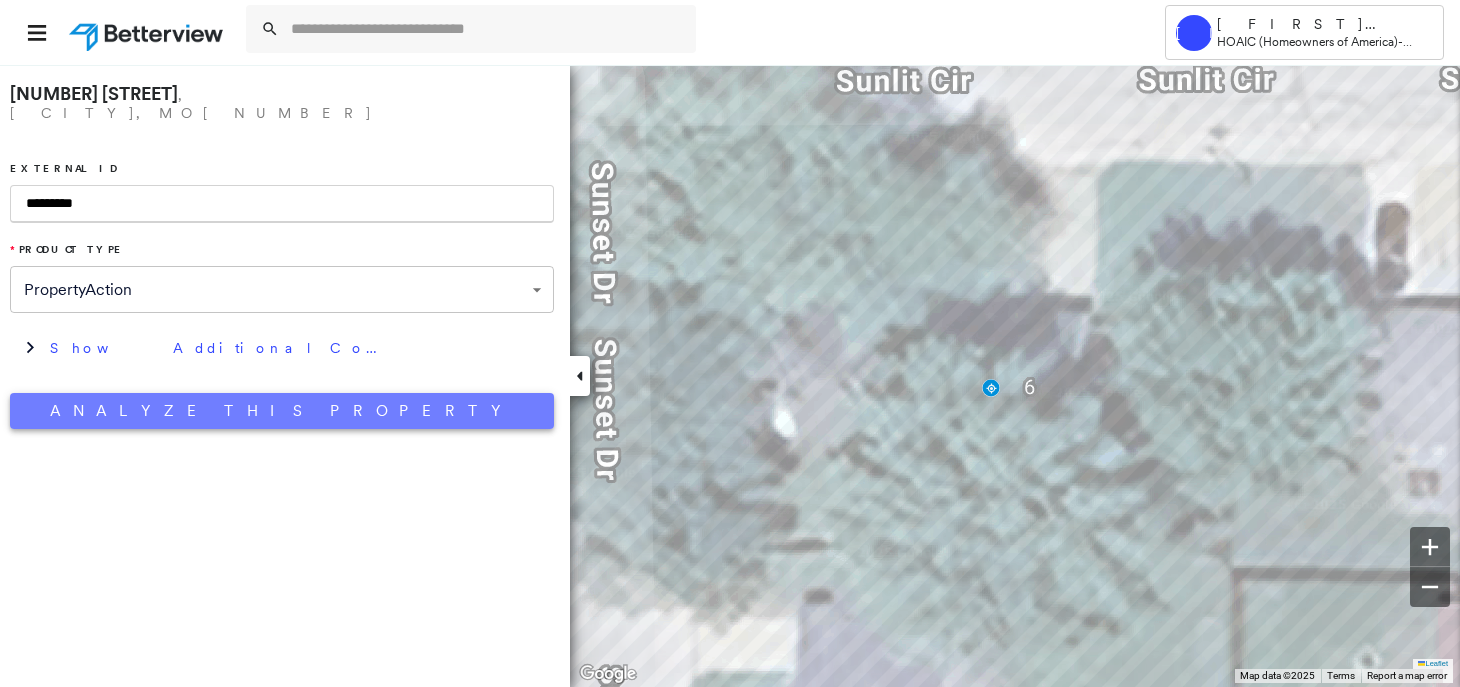 type on "*********" 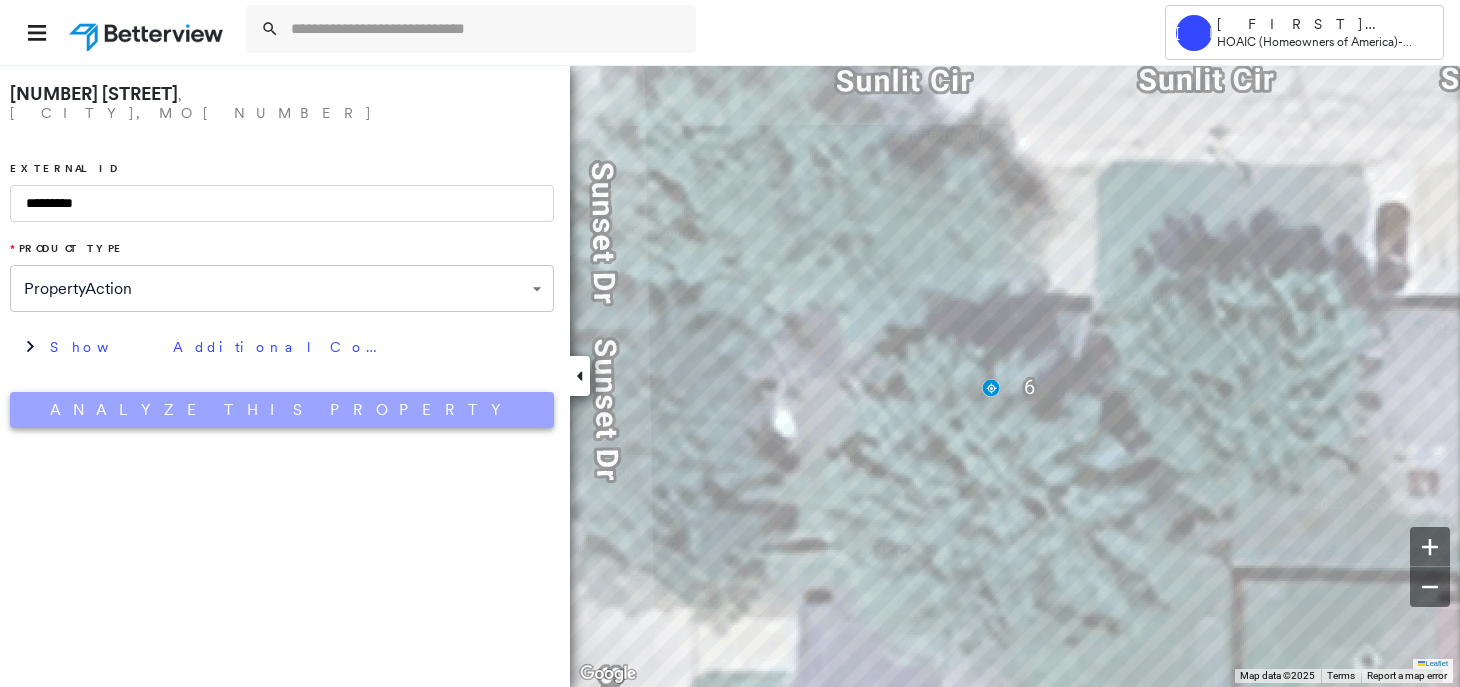 click on "Analyze This Property" at bounding box center [282, 410] 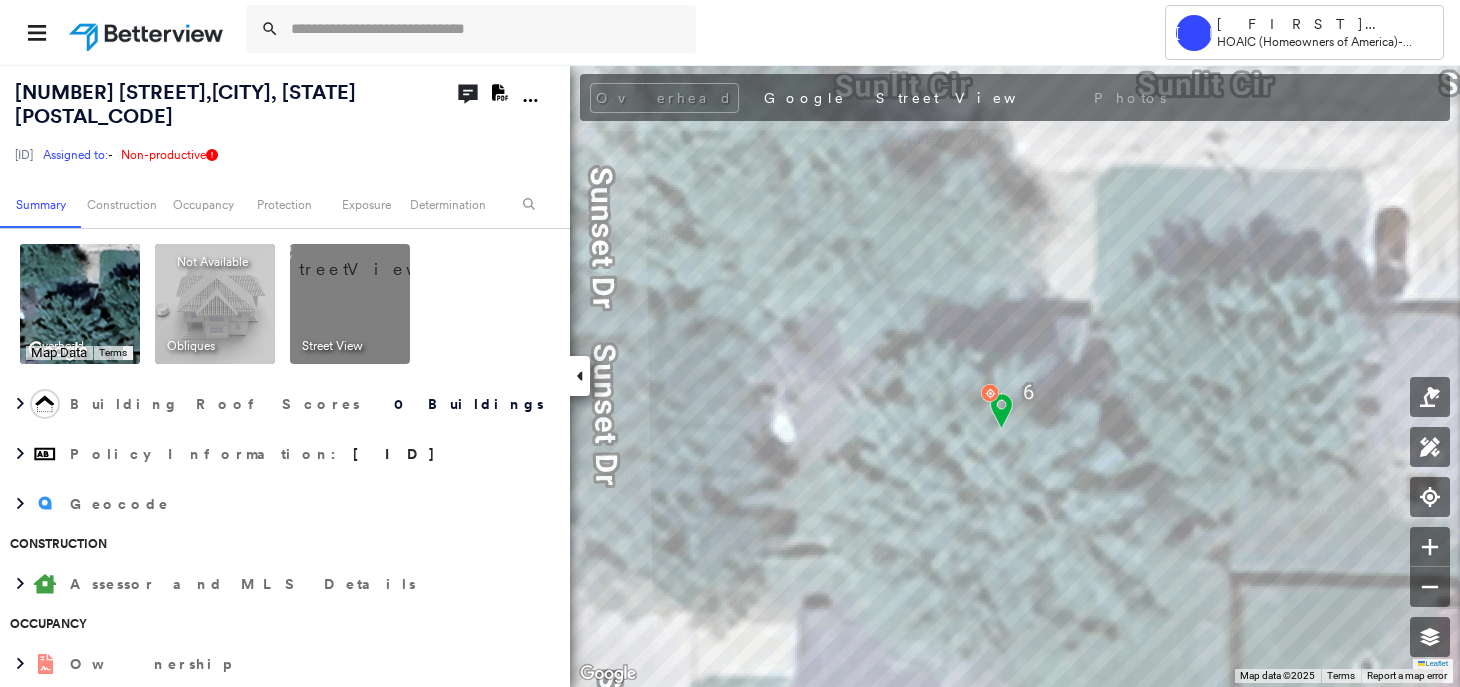 click at bounding box center (148, 32) 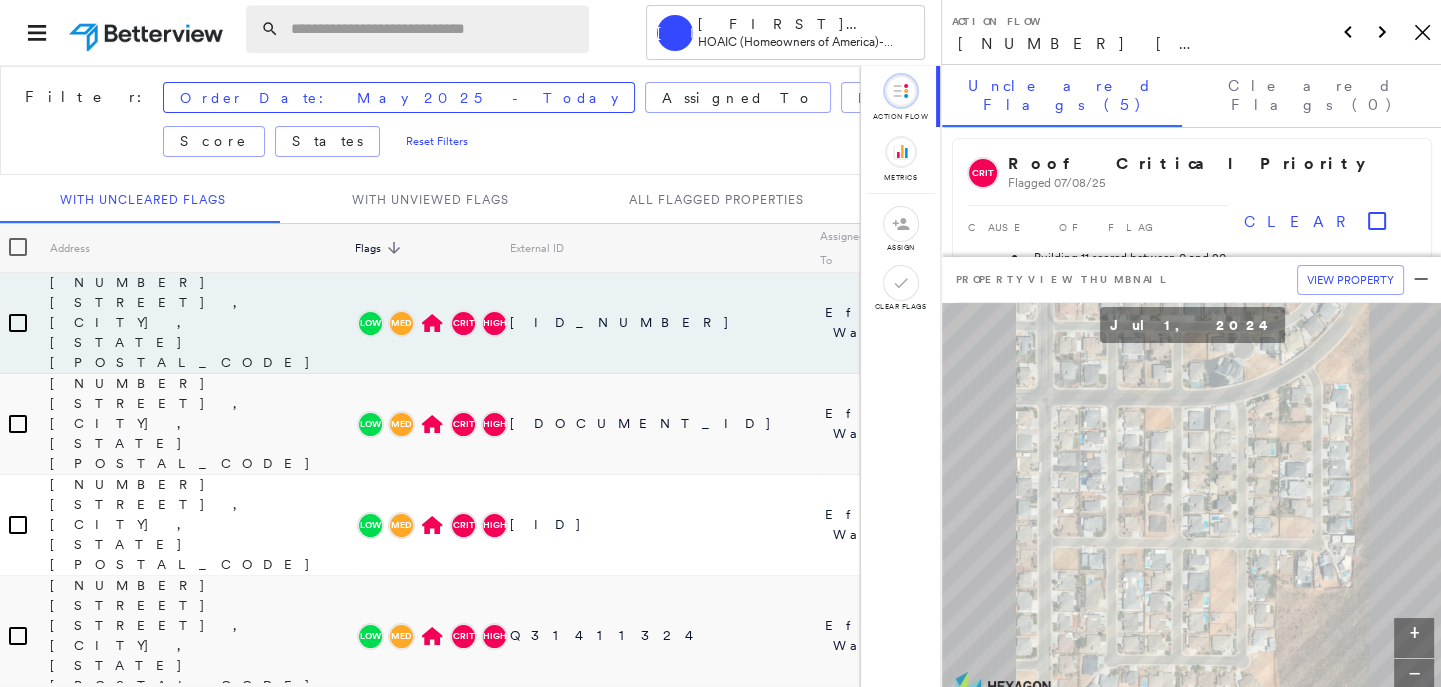 click at bounding box center [434, 29] 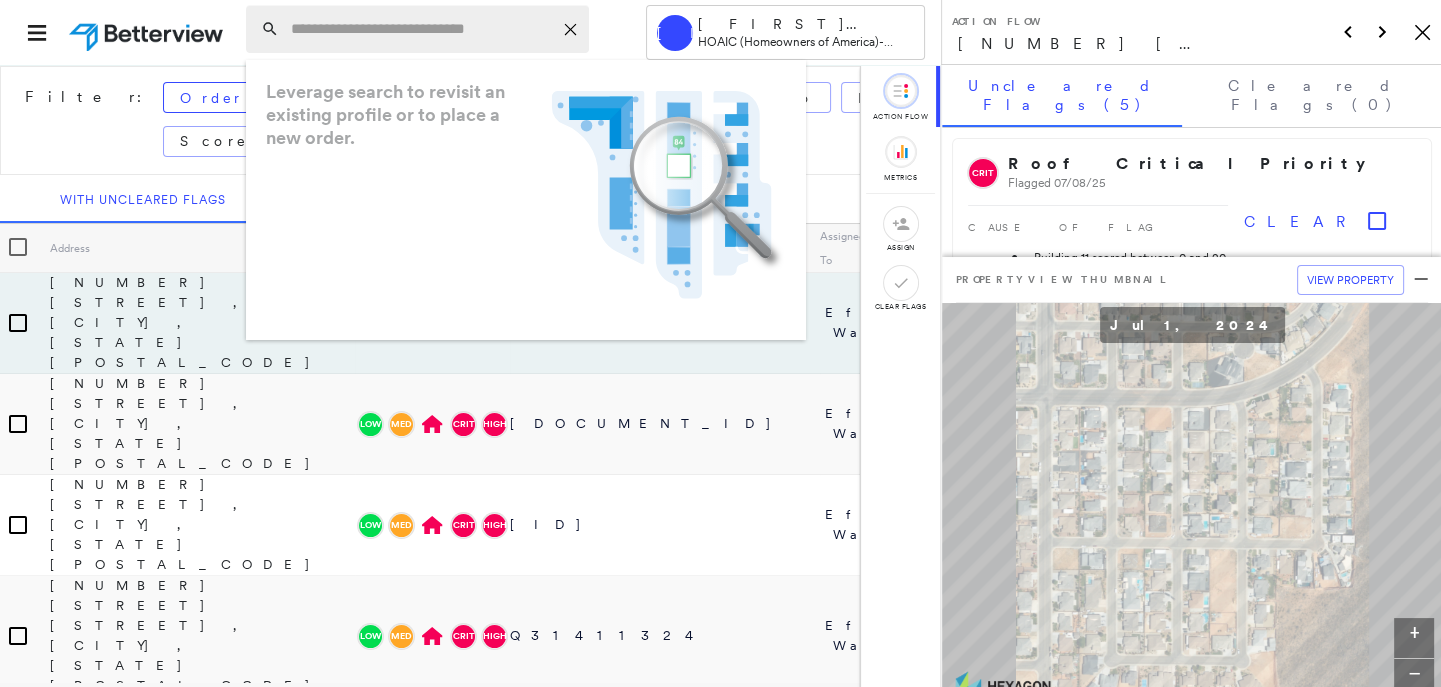 paste on "**********" 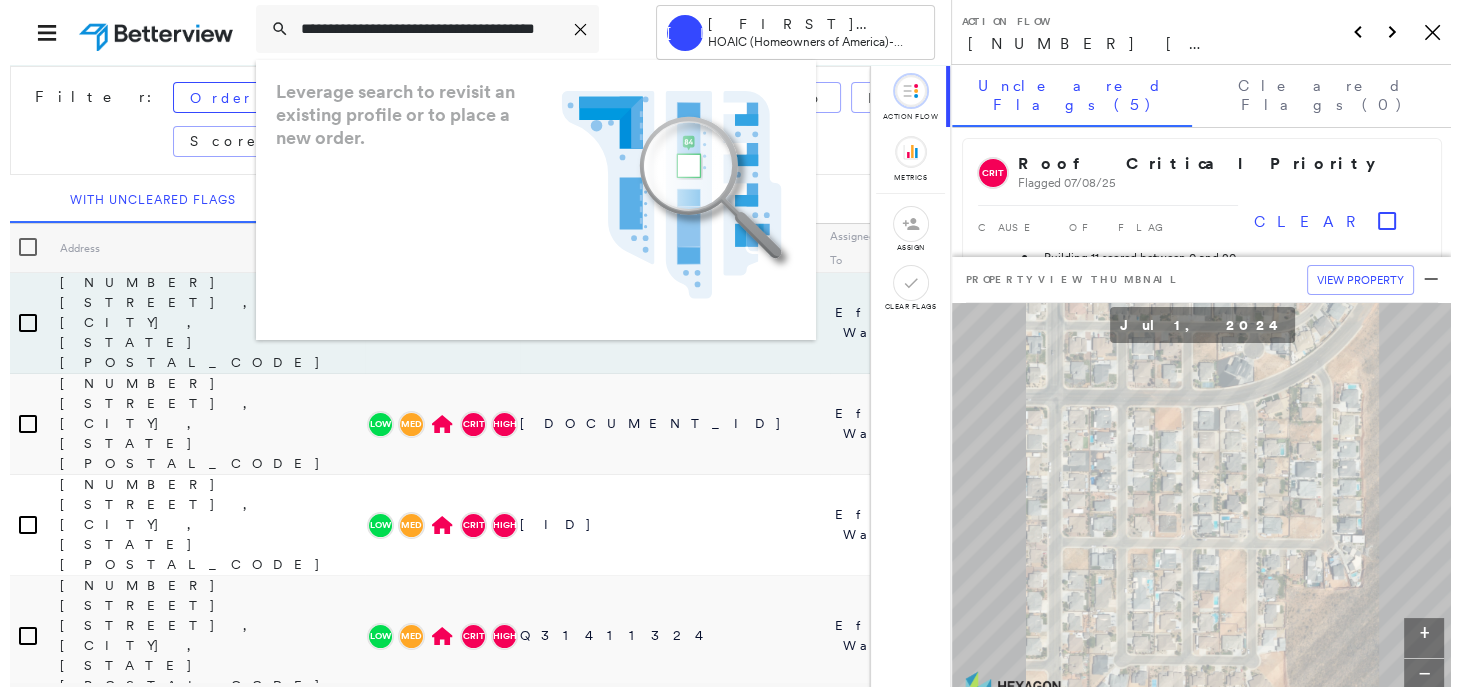 scroll, scrollTop: 0, scrollLeft: 52, axis: horizontal 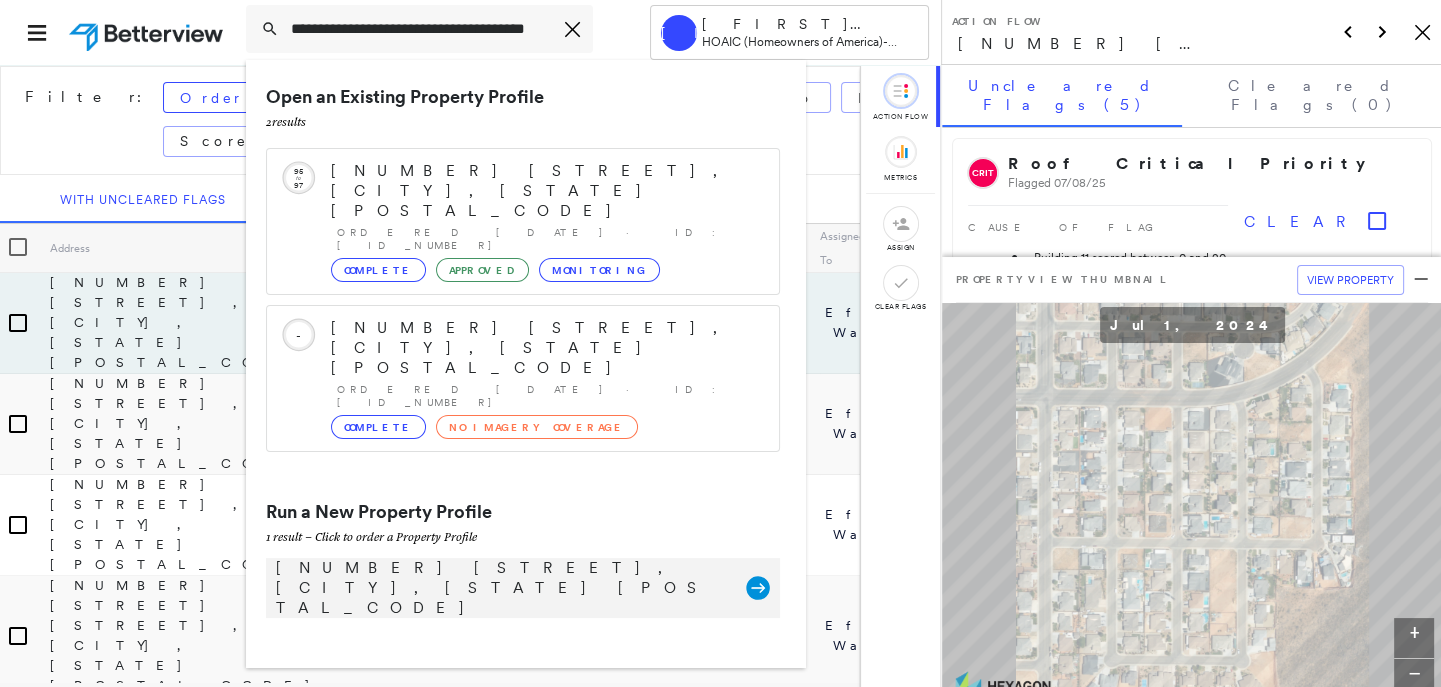 click on "[NUMBER] [STREET], [CITY], [STATE] [POSTAL_CODE]" at bounding box center [501, 588] 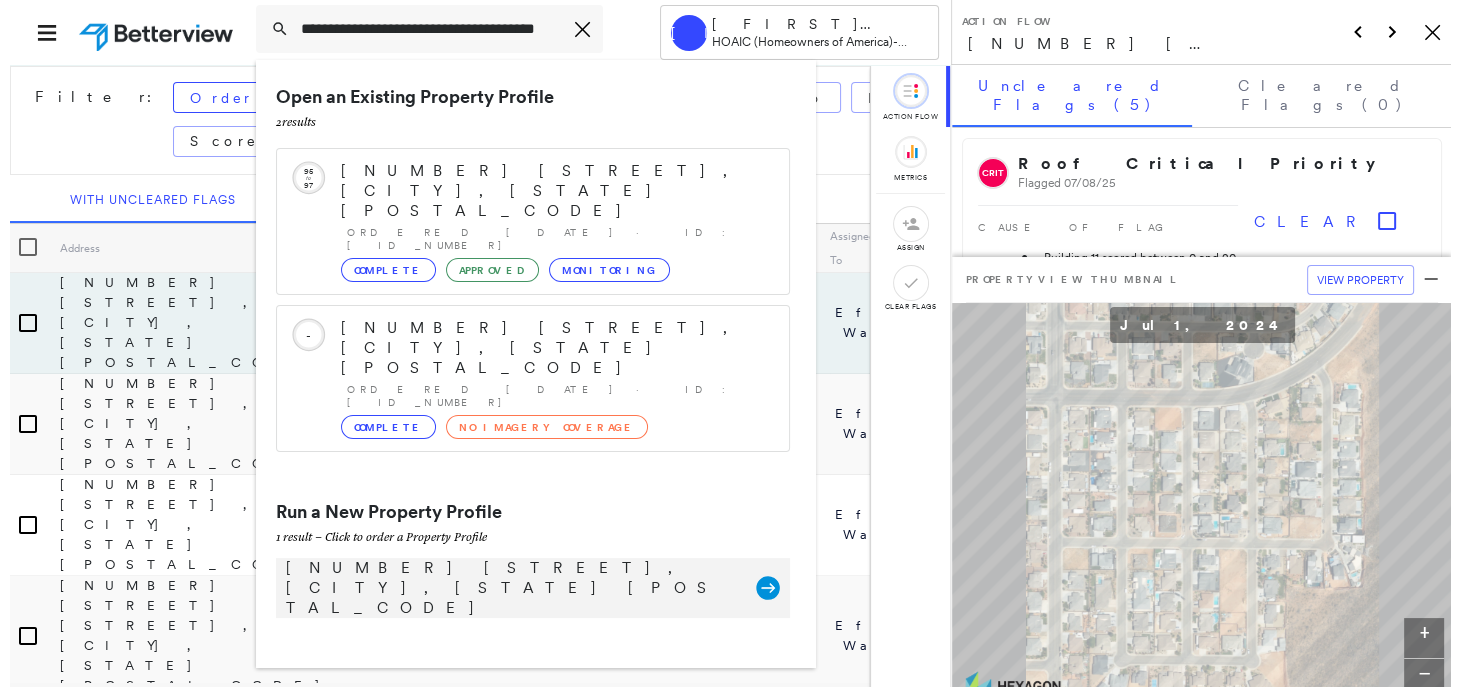 scroll, scrollTop: 0, scrollLeft: 0, axis: both 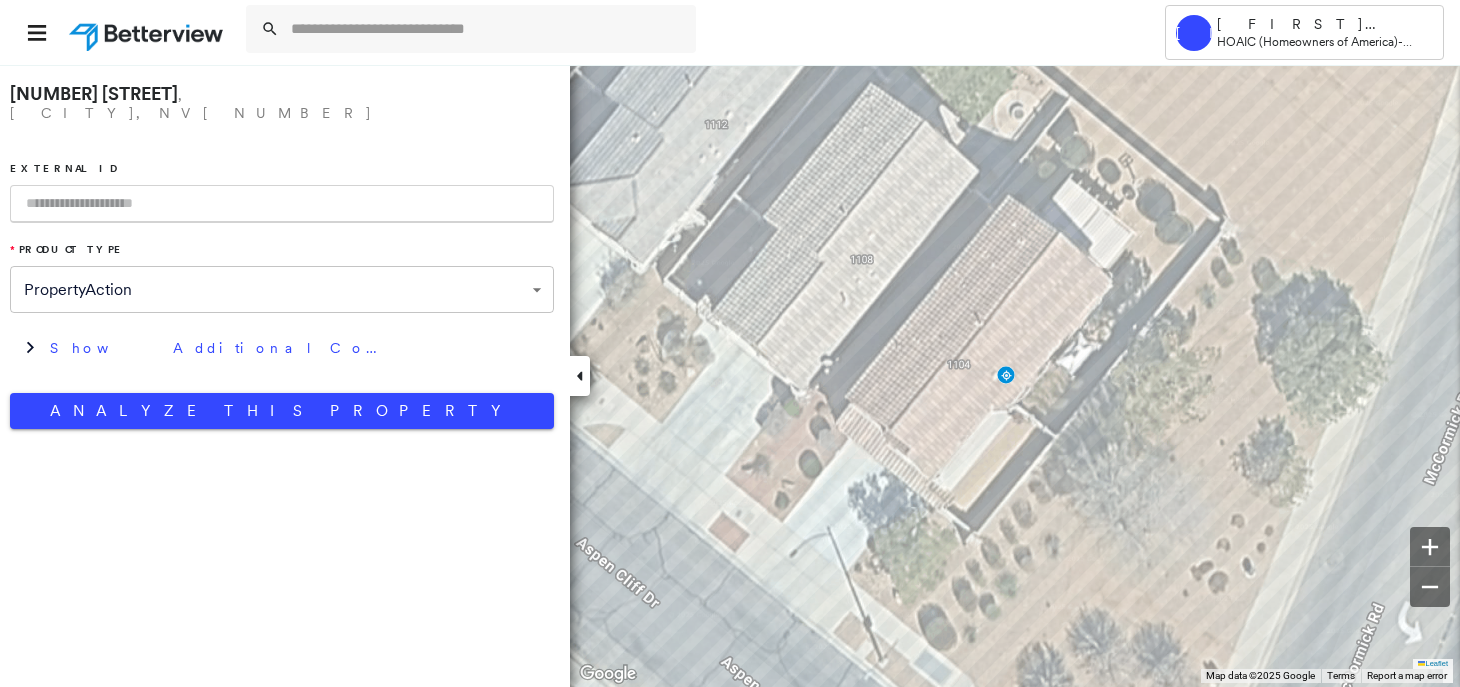 click at bounding box center [282, 204] 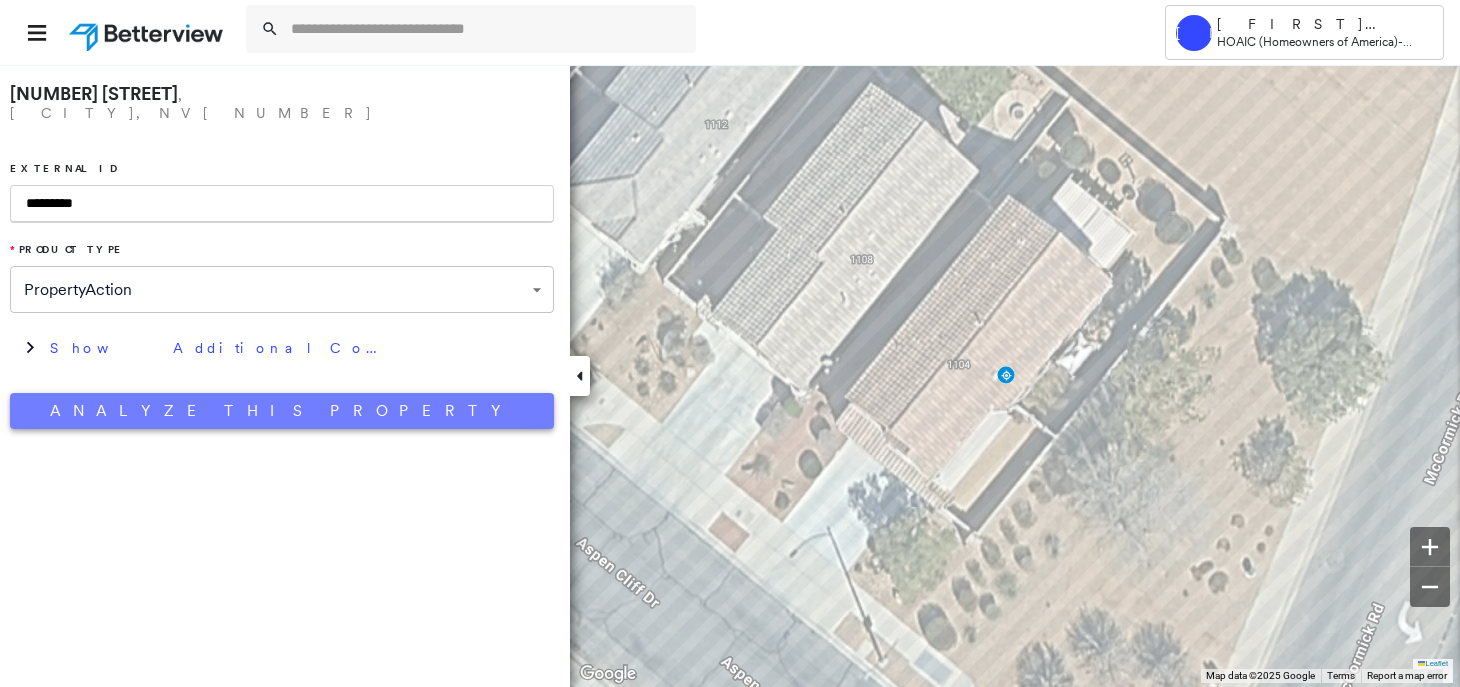 type on "*********" 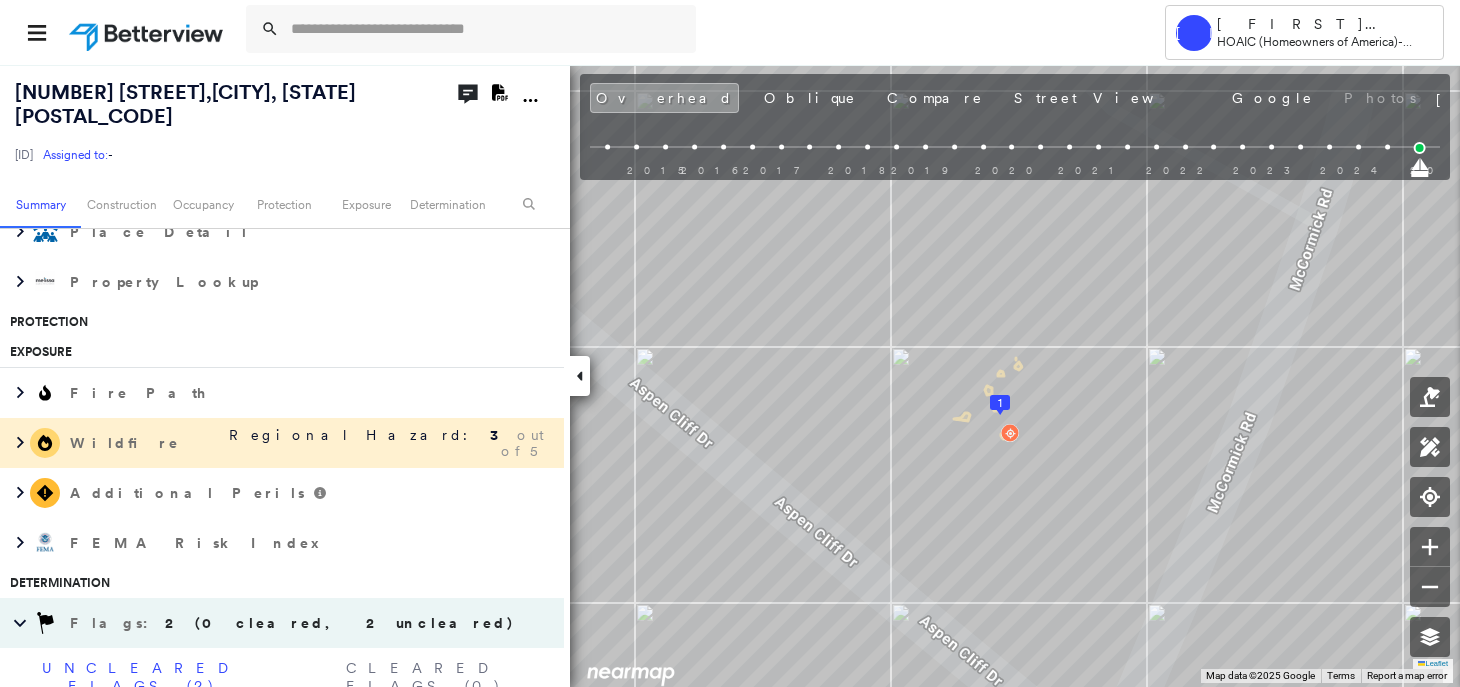 scroll, scrollTop: 963, scrollLeft: 0, axis: vertical 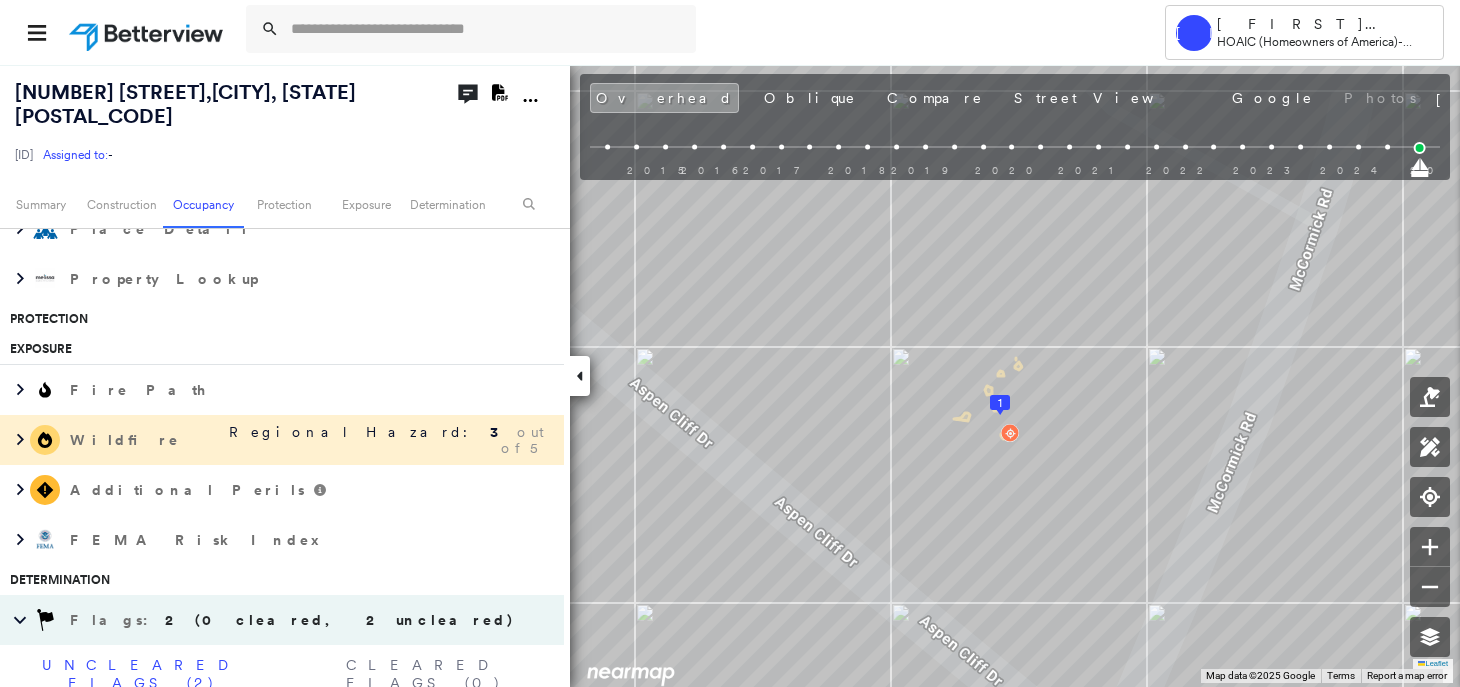 click on "Wildfire Regional Hazard: 3   out of  5" at bounding box center [282, 440] 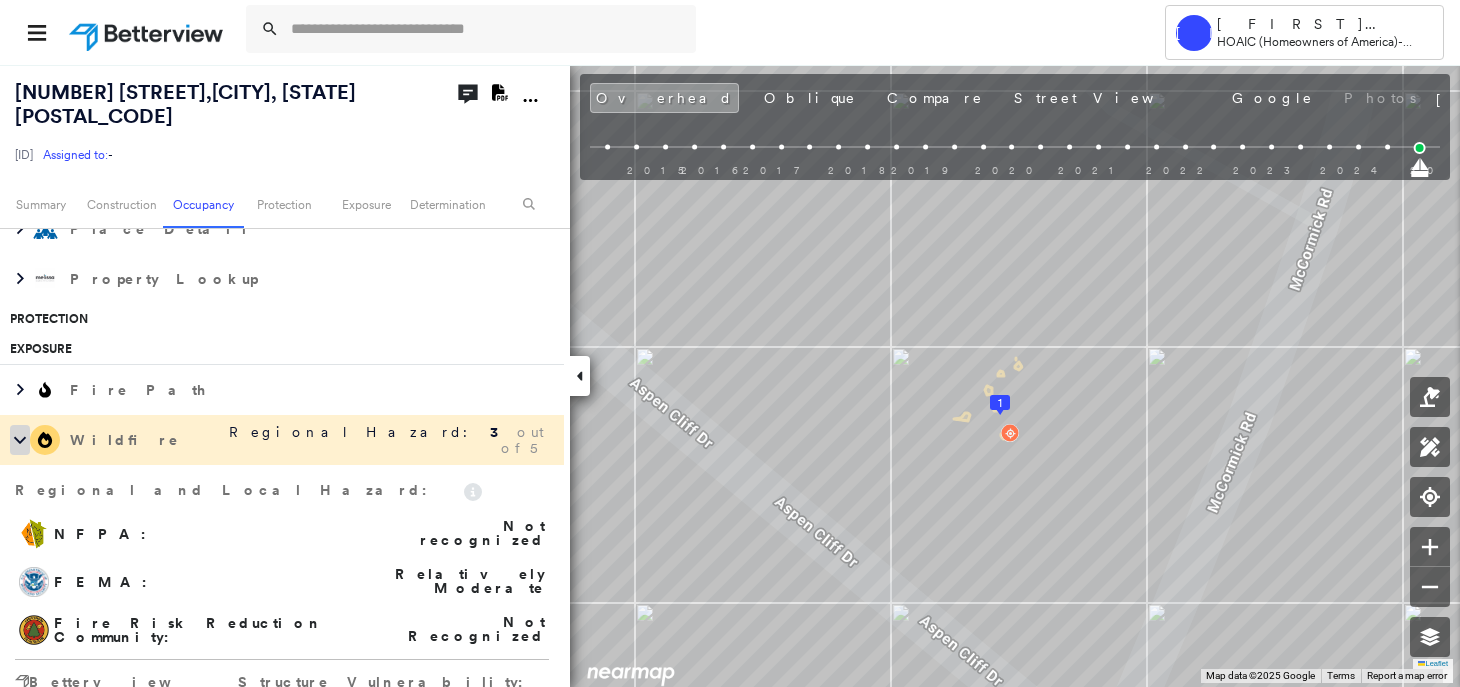 click at bounding box center (20, 440) 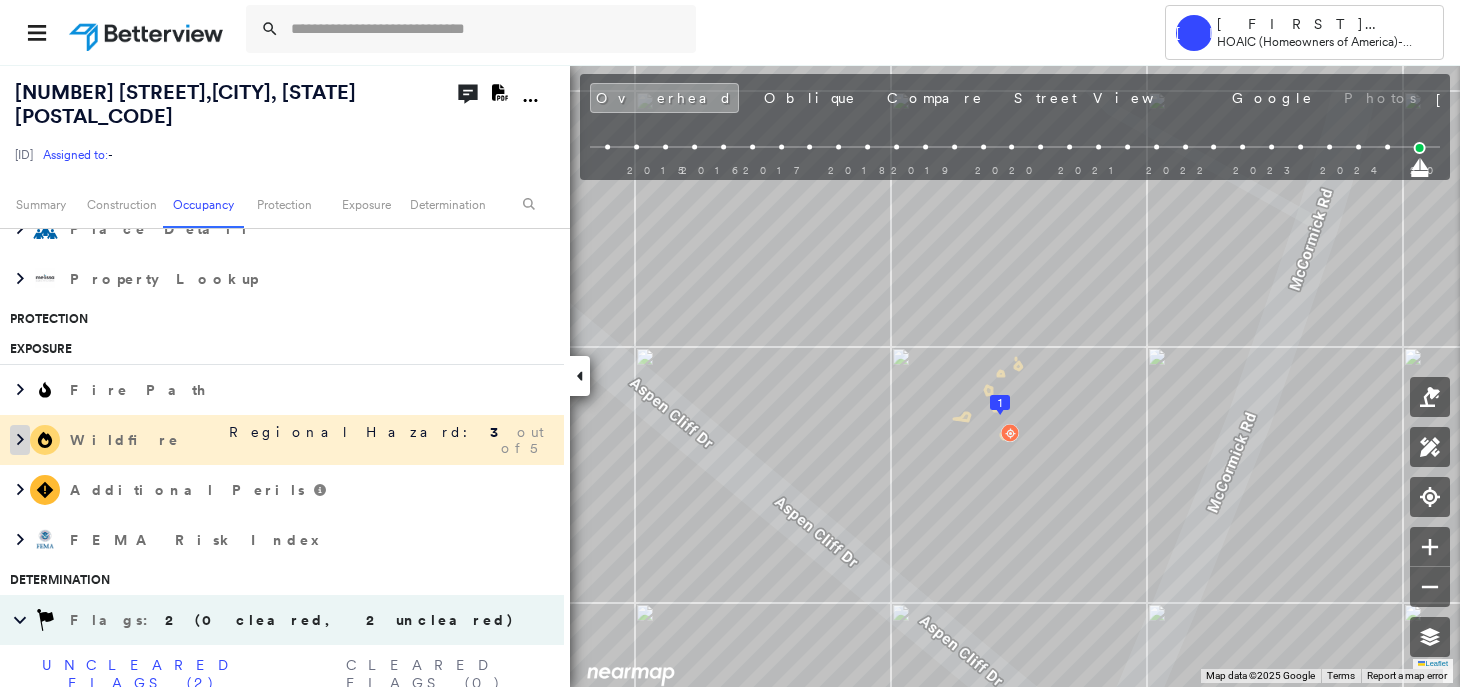 click at bounding box center (20, 440) 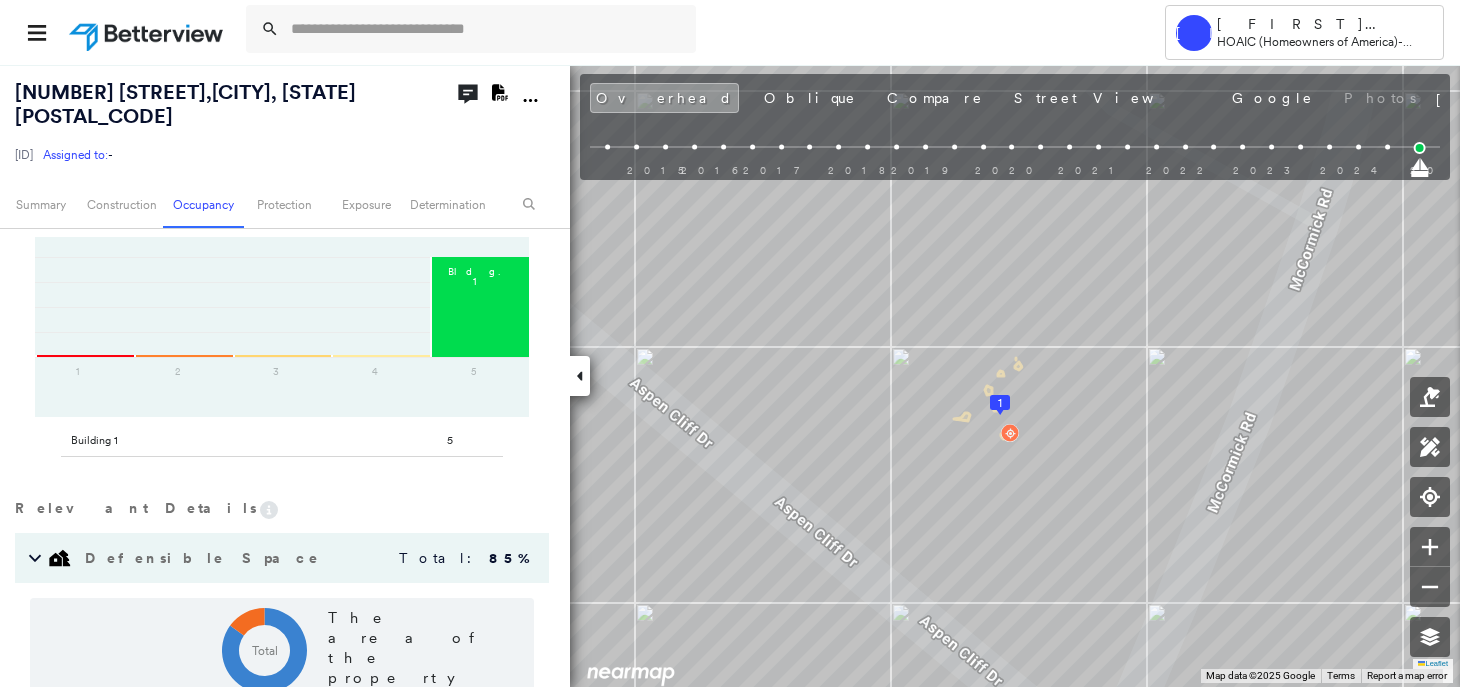 scroll, scrollTop: 1468, scrollLeft: 0, axis: vertical 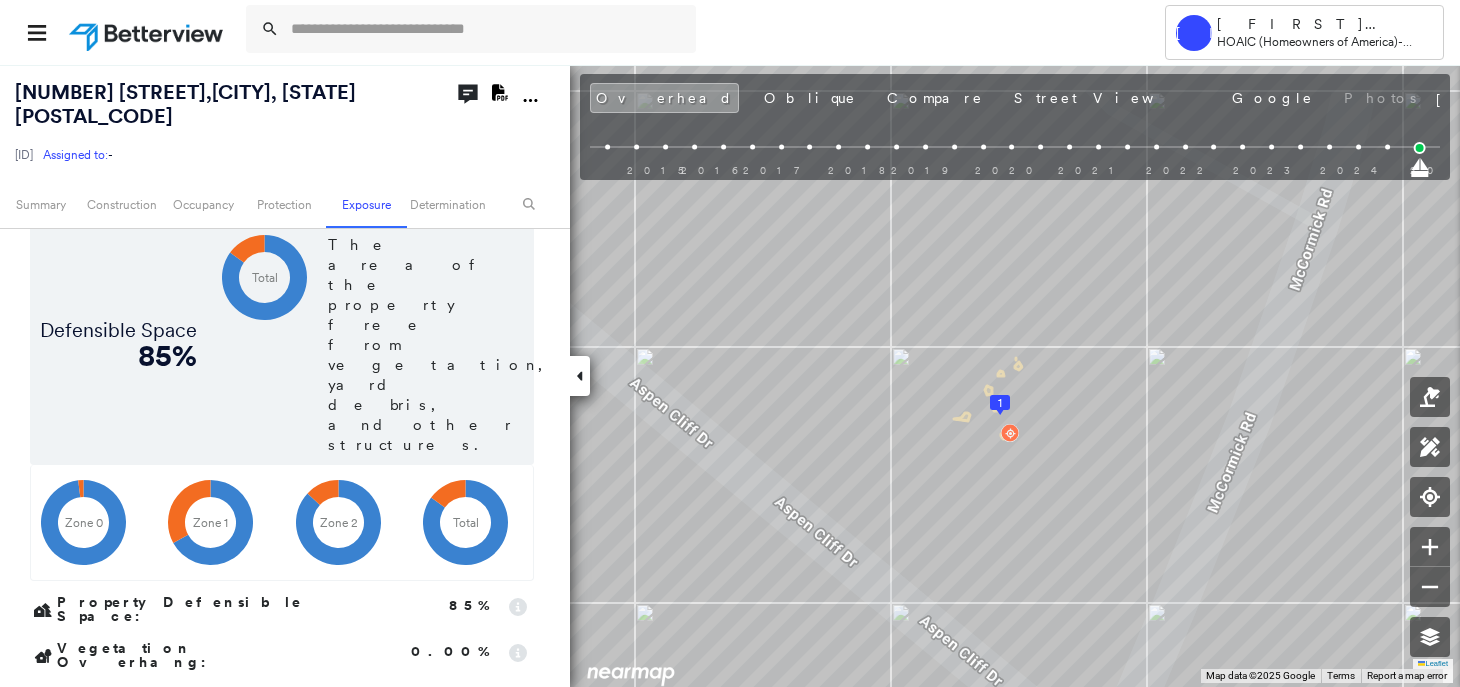 click on "Property Defensible Space :" at bounding box center (208, 609) 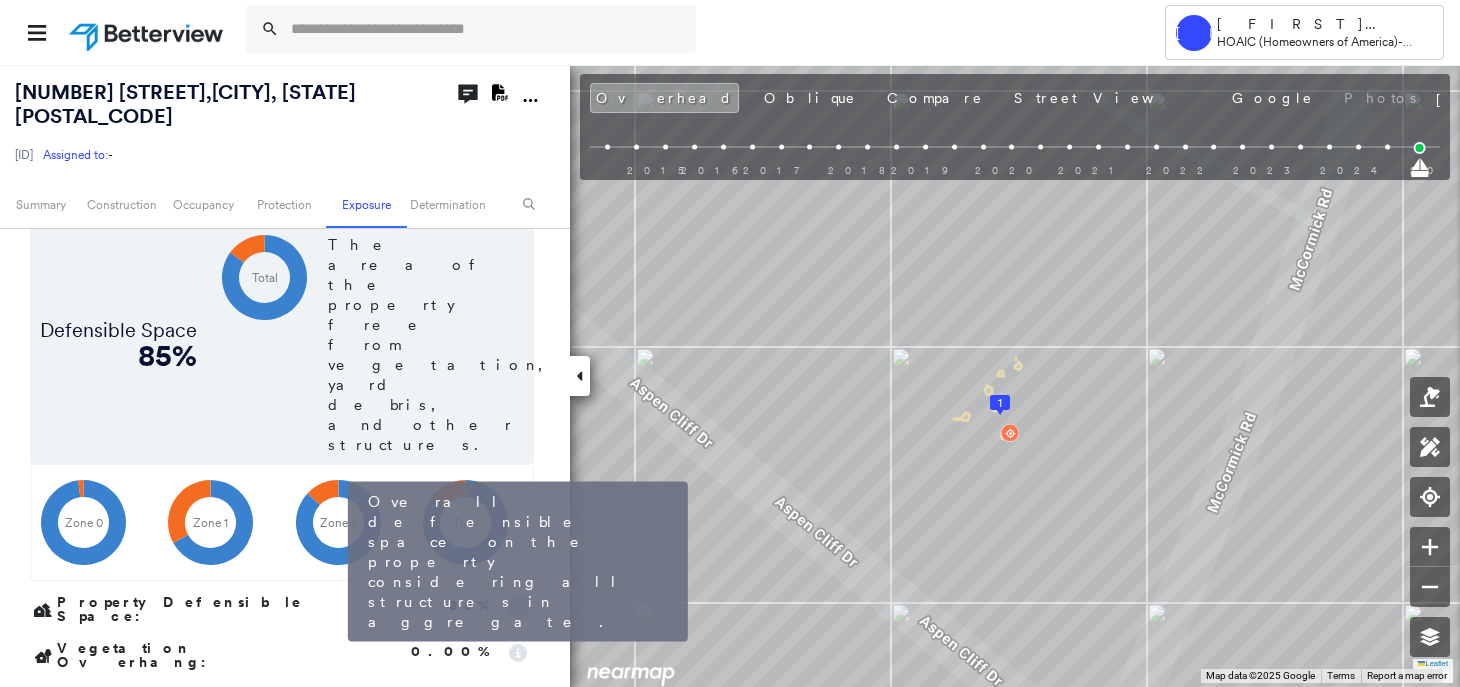 click 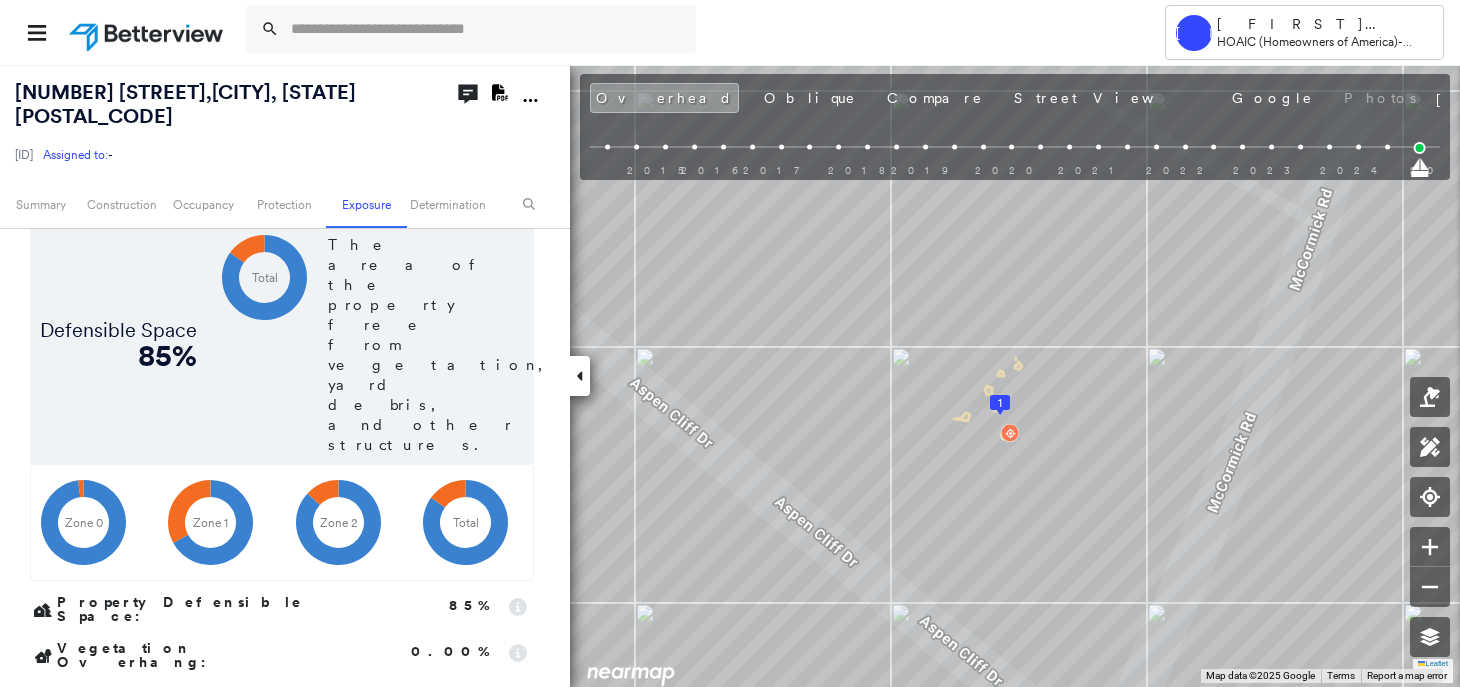 click on "Building With Least Defensible Space :" at bounding box center [143, 757] 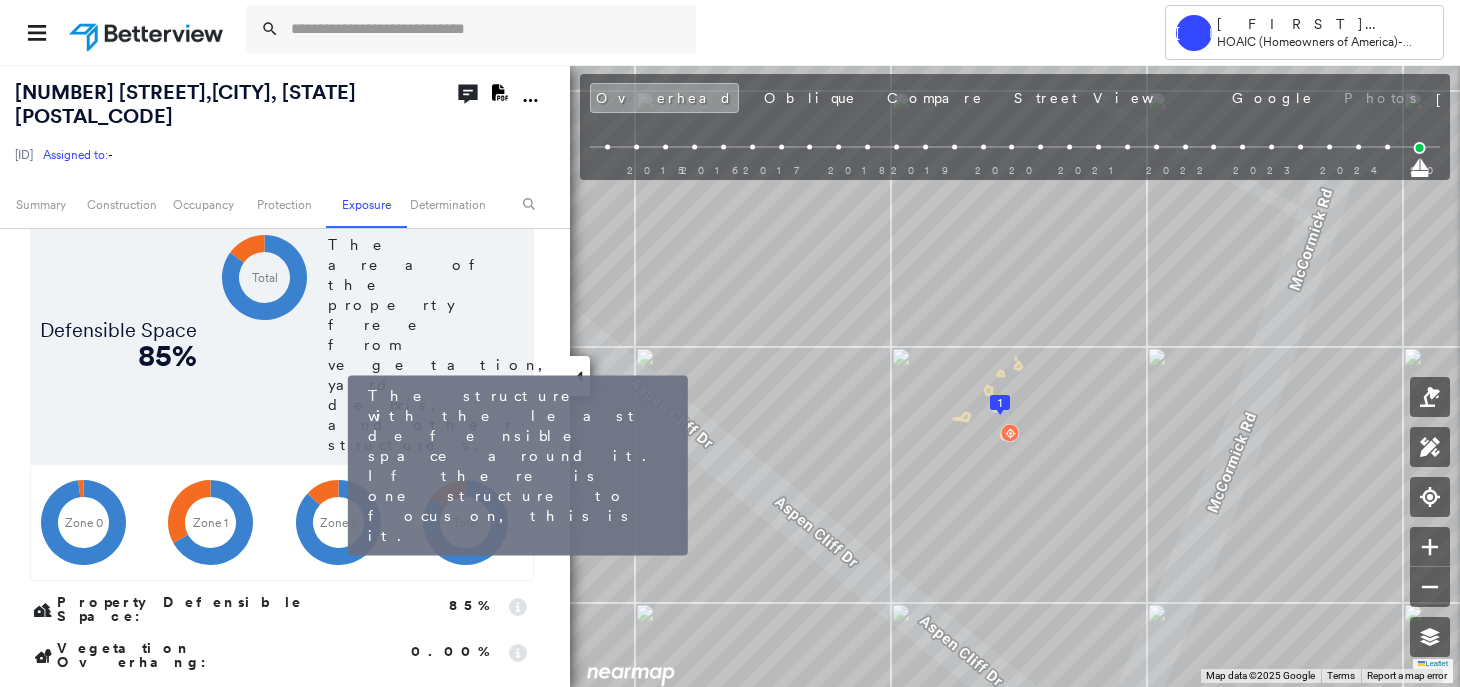 click at bounding box center (518, 783) 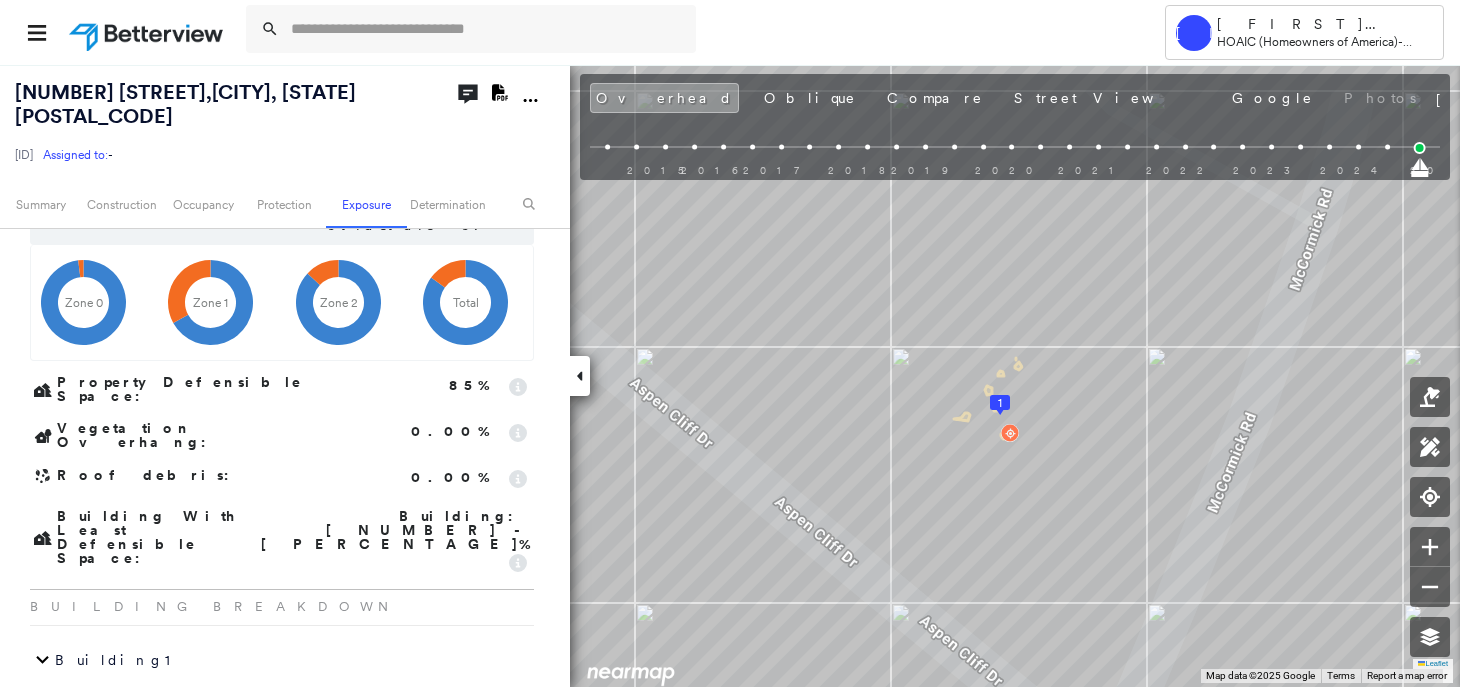 scroll, scrollTop: 2103, scrollLeft: 0, axis: vertical 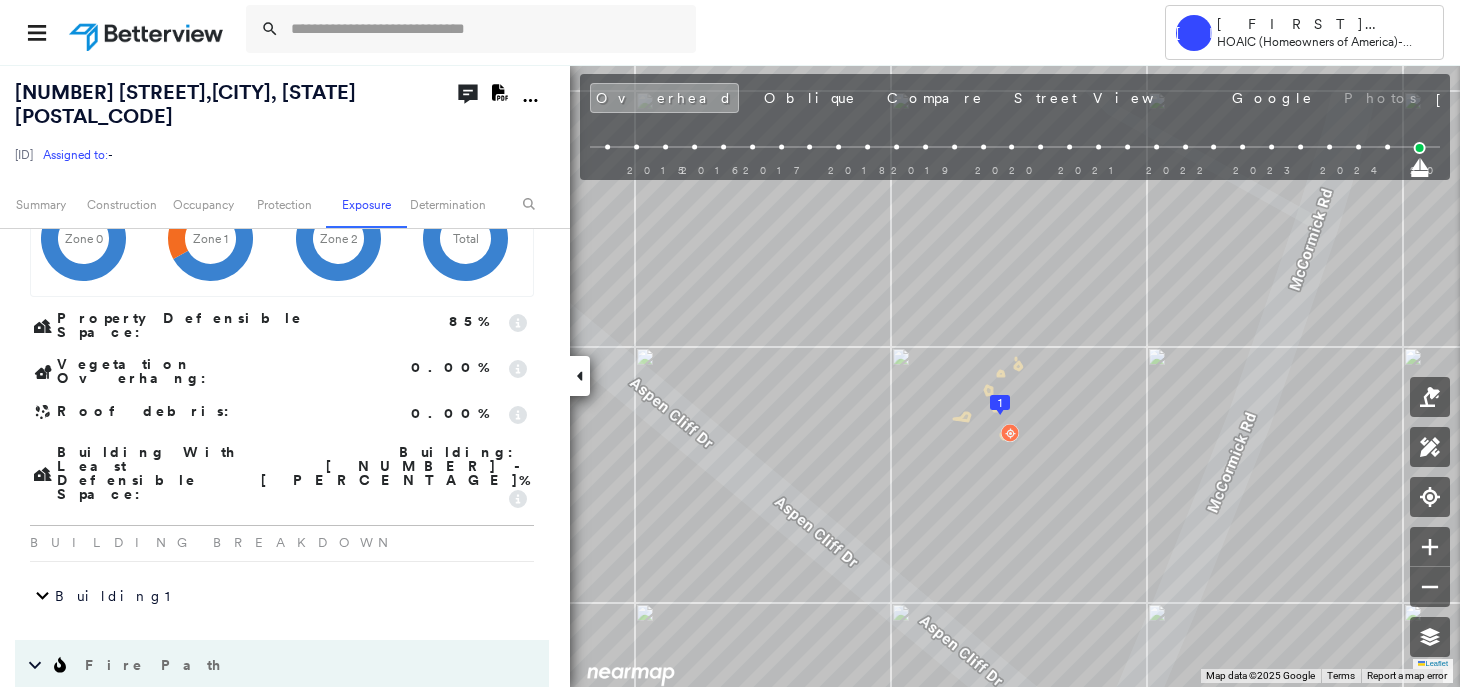 click on "Building  1" at bounding box center (294, 596) 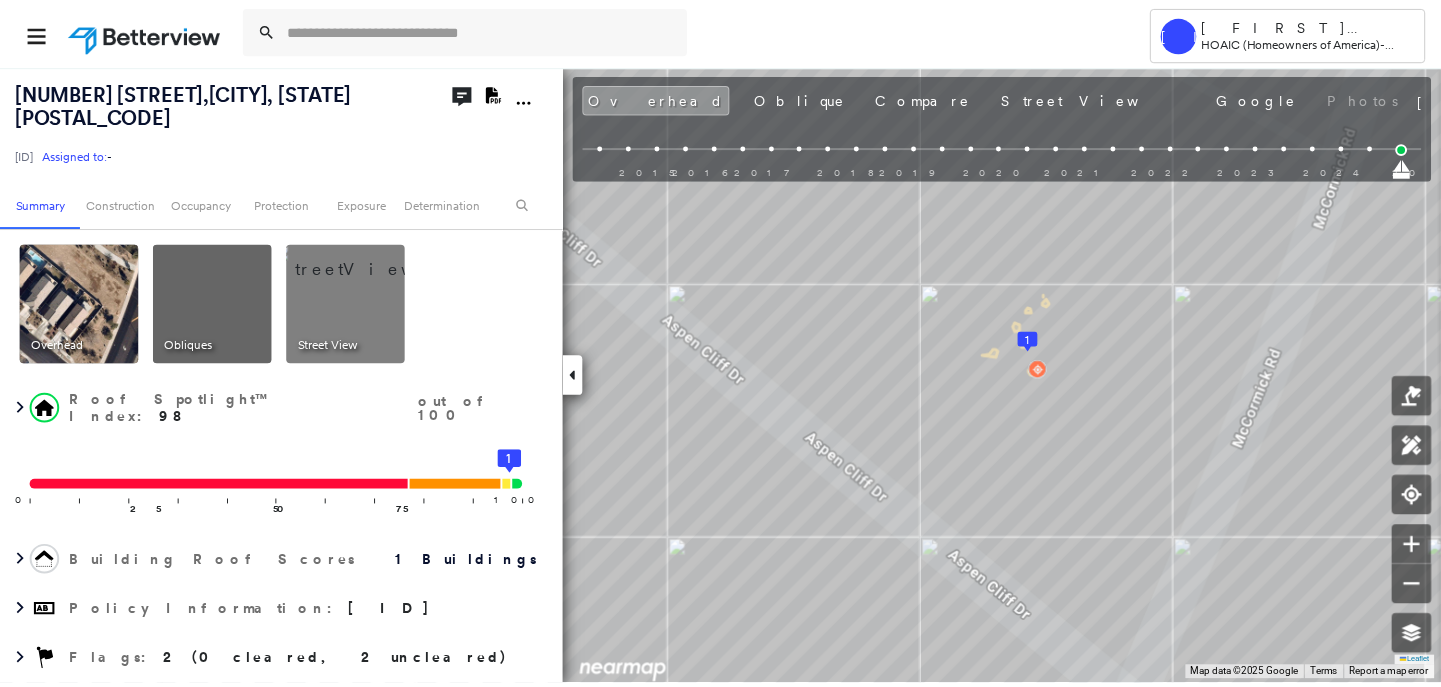 scroll, scrollTop: 186, scrollLeft: 0, axis: vertical 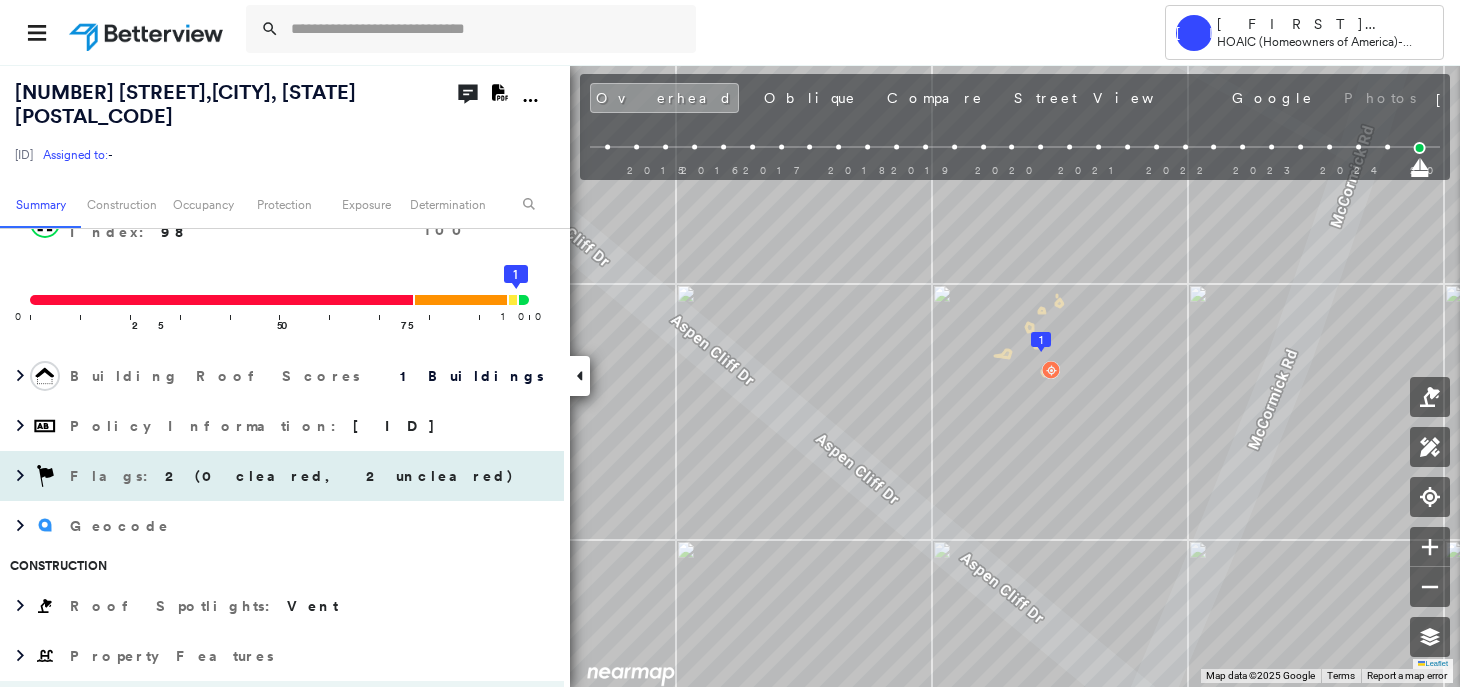 click on "Flags :  2 (0 cleared, 2 uncleared)" at bounding box center [294, 476] 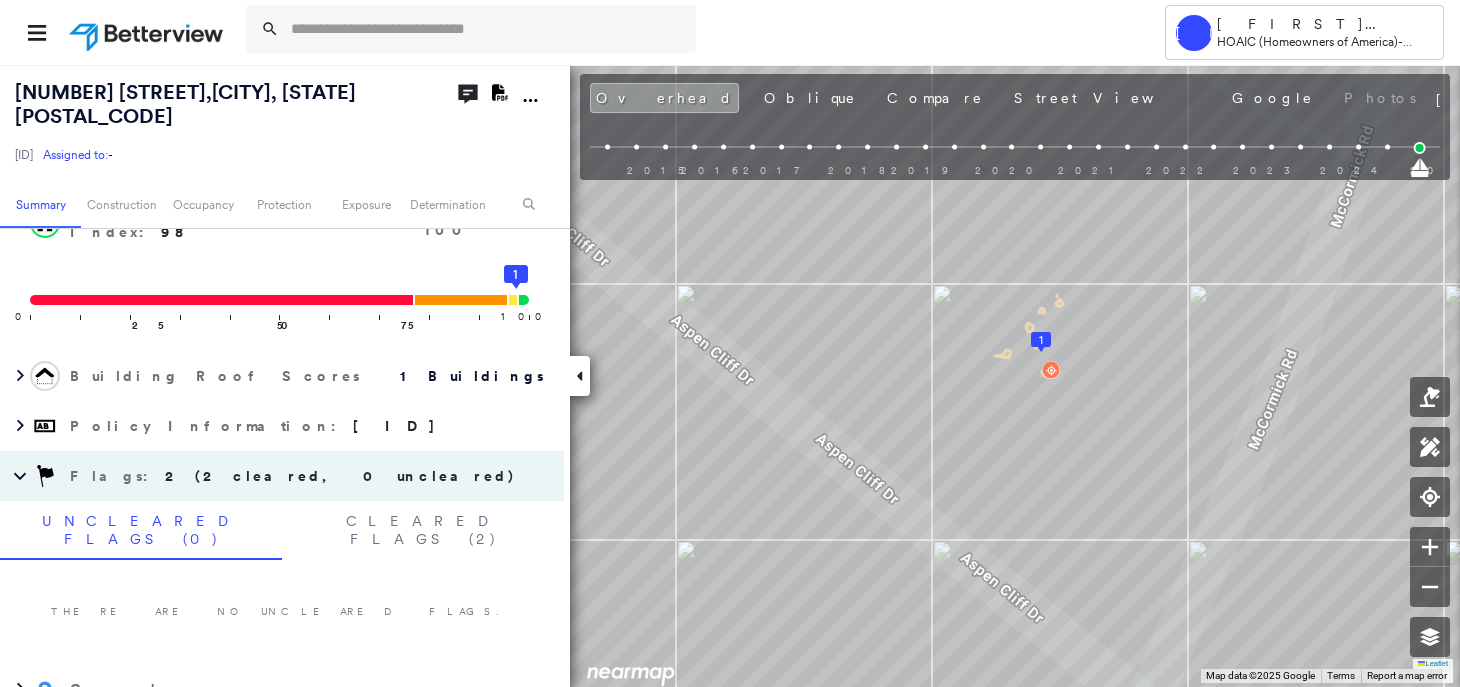 click at bounding box center [148, 32] 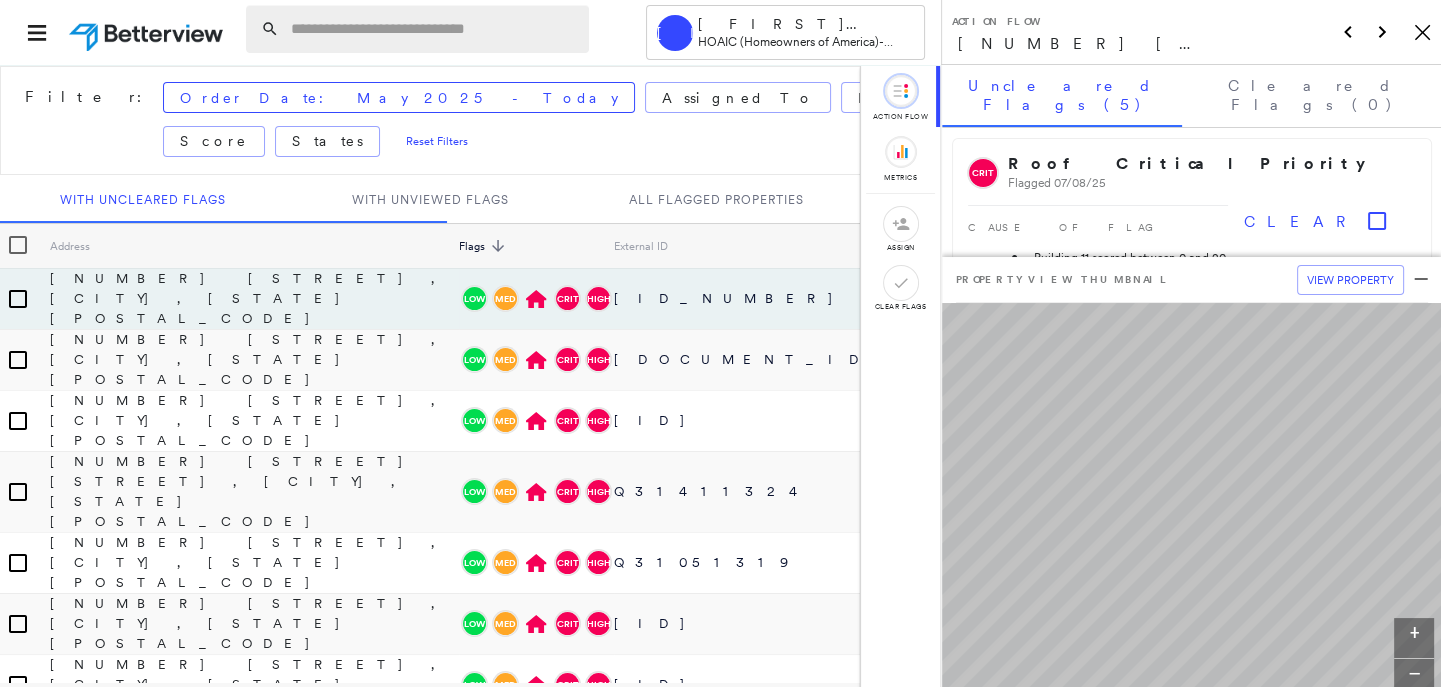 click at bounding box center [434, 29] 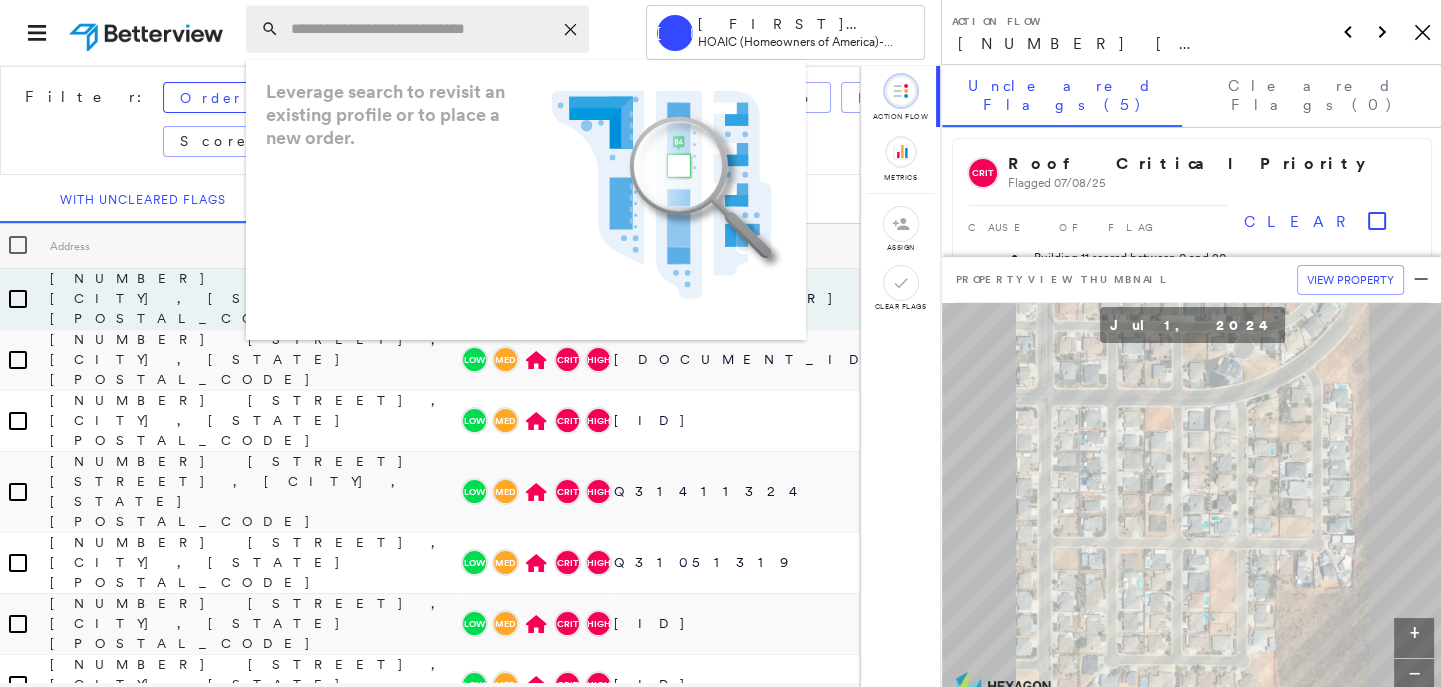 click at bounding box center [421, 29] 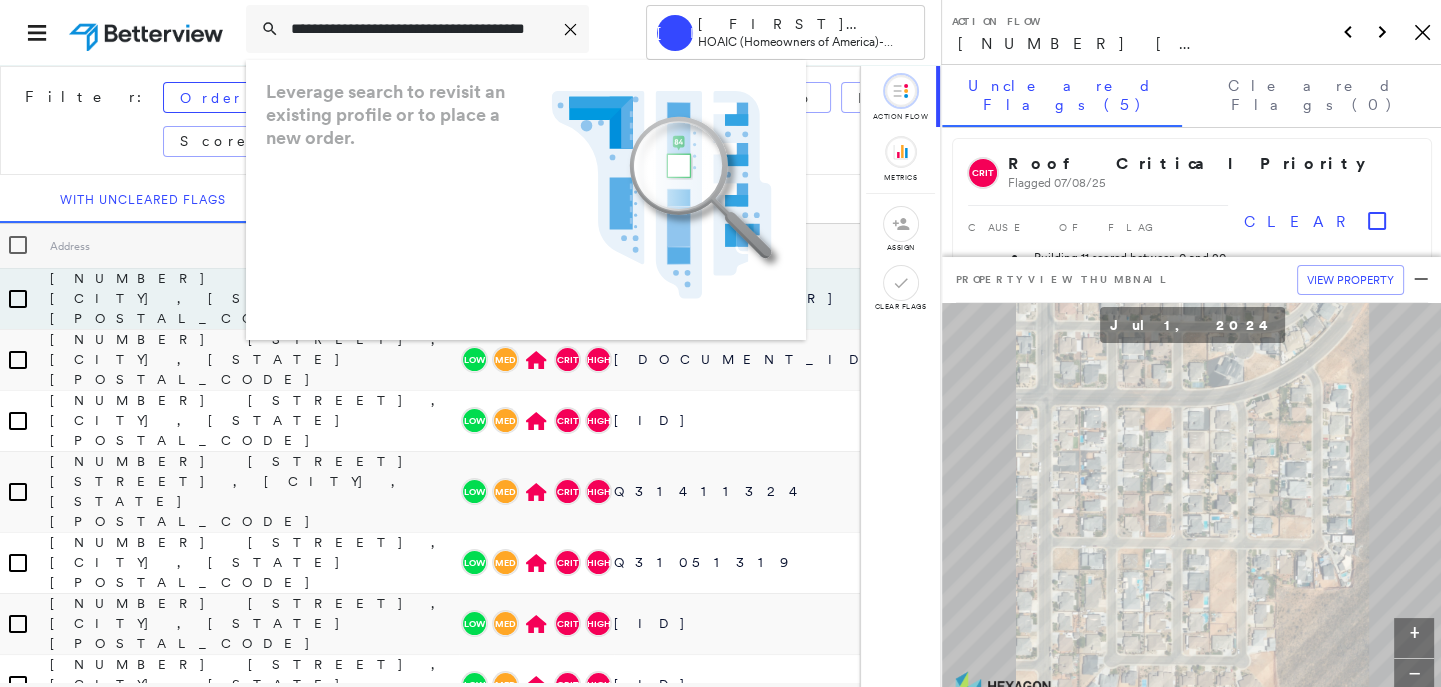 scroll, scrollTop: 0, scrollLeft: 56, axis: horizontal 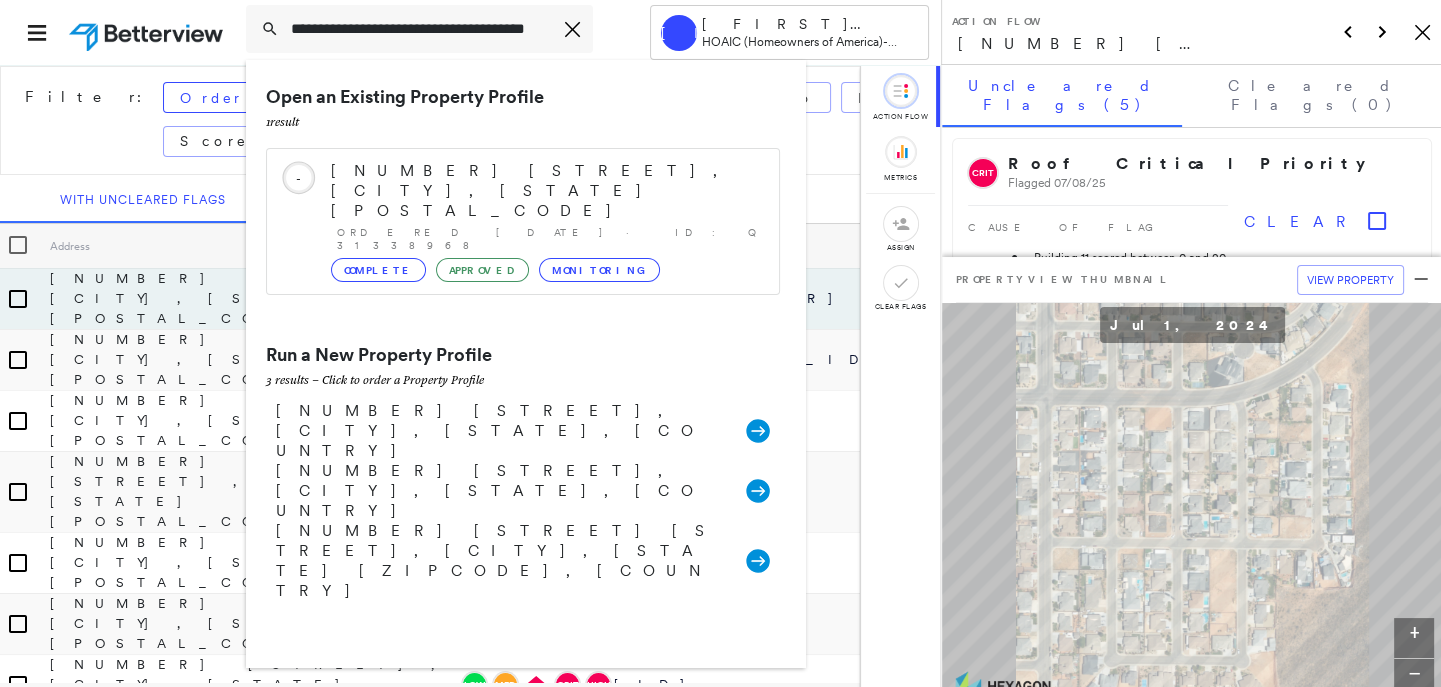 type on "**********" 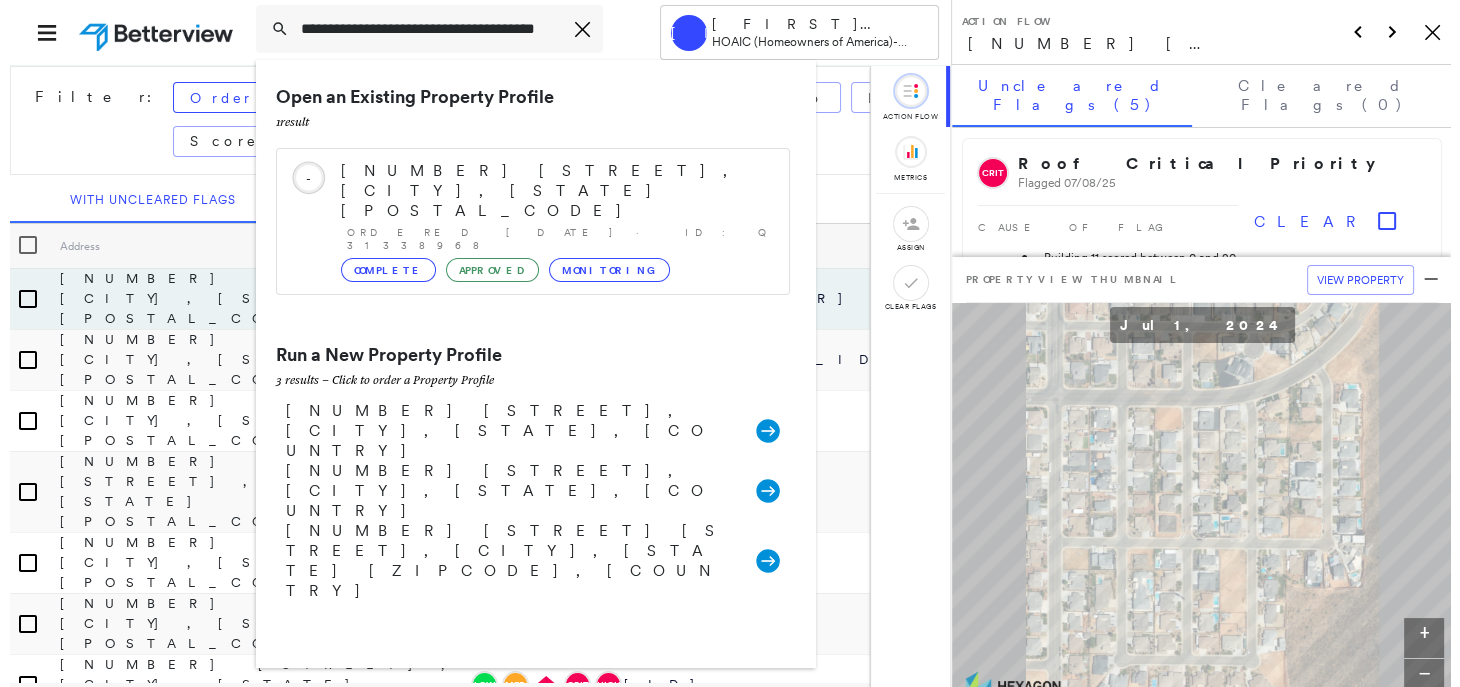 scroll, scrollTop: 0, scrollLeft: 0, axis: both 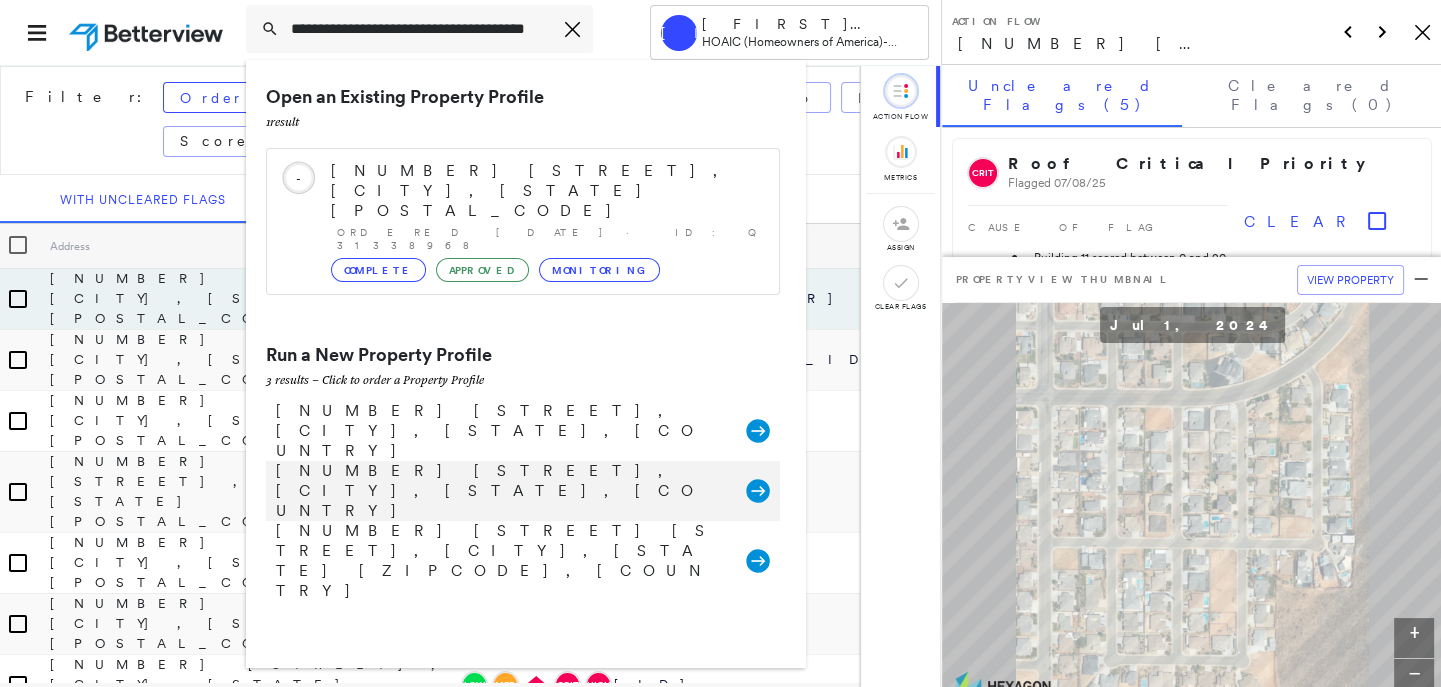 click on "[NUMBER] [STREET], [CITY], [STATE], [COUNTRY]" at bounding box center (501, 491) 